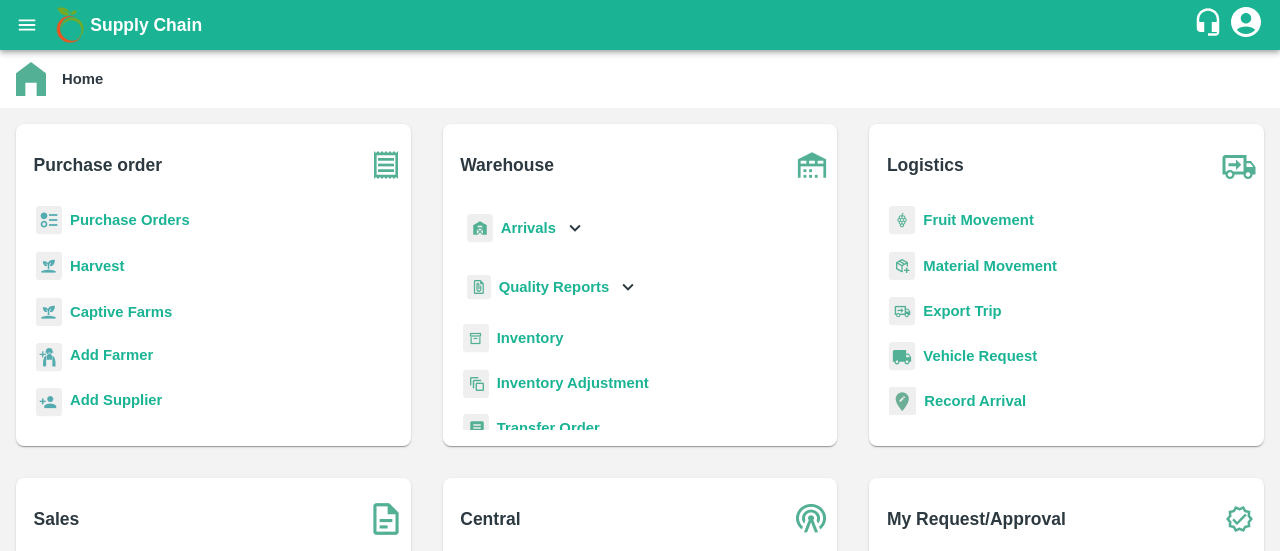 scroll, scrollTop: 0, scrollLeft: 0, axis: both 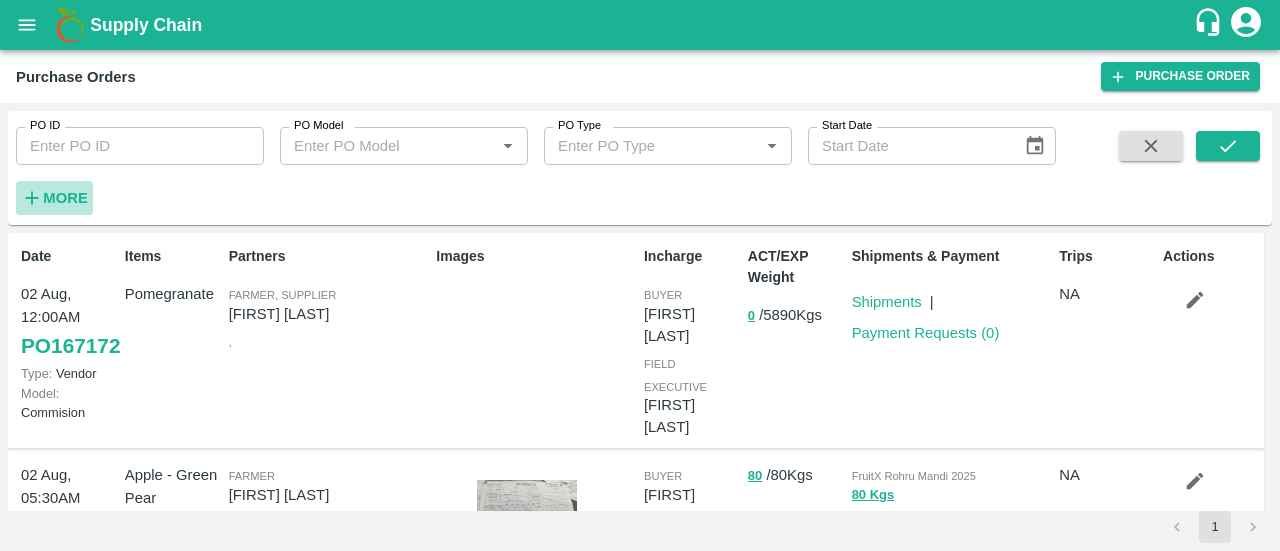 click on "More" at bounding box center [65, 198] 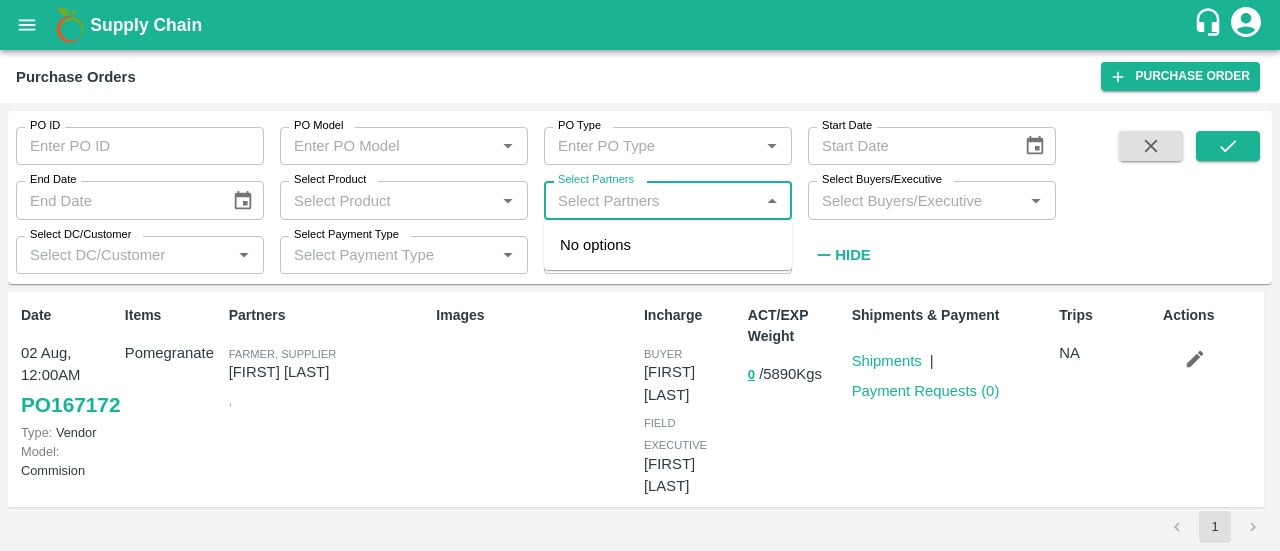 click on "Select Partners" at bounding box center [651, 200] 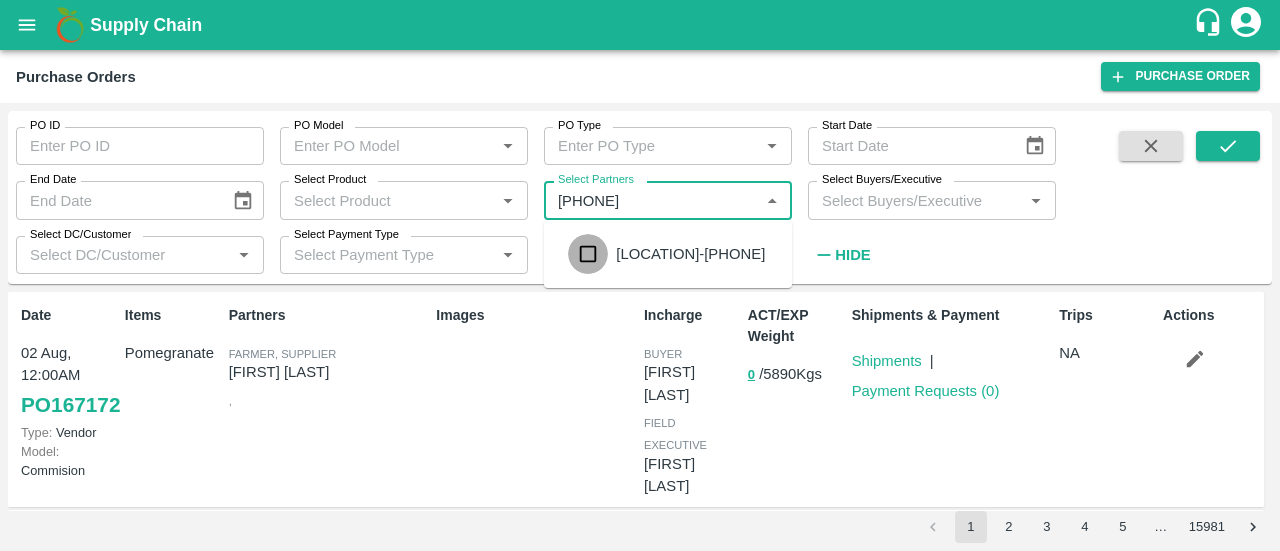 click at bounding box center [588, 254] 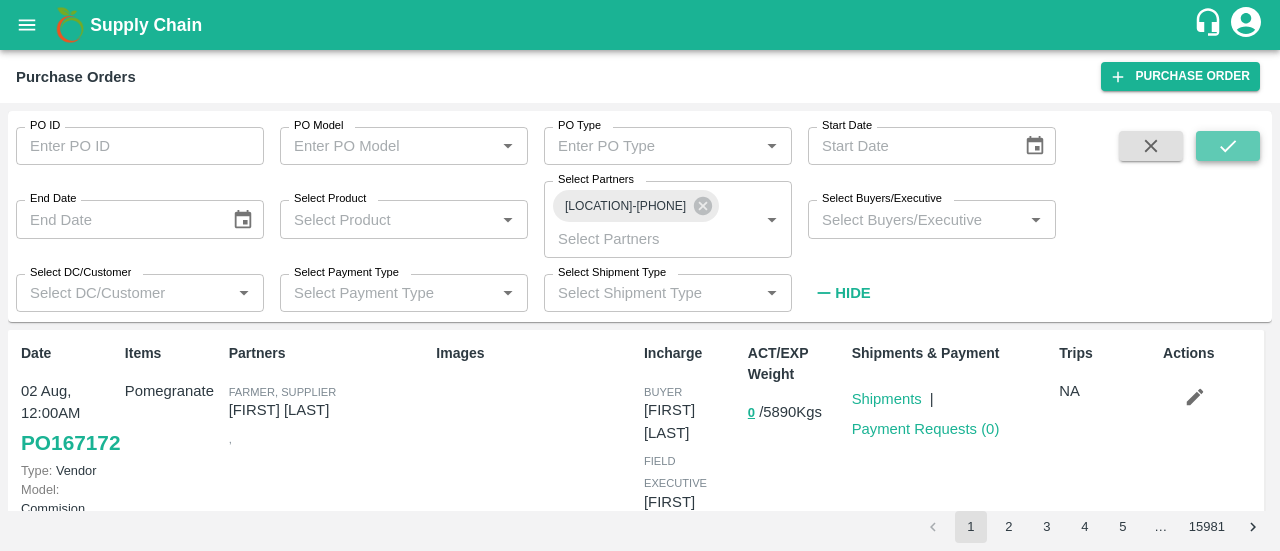 click 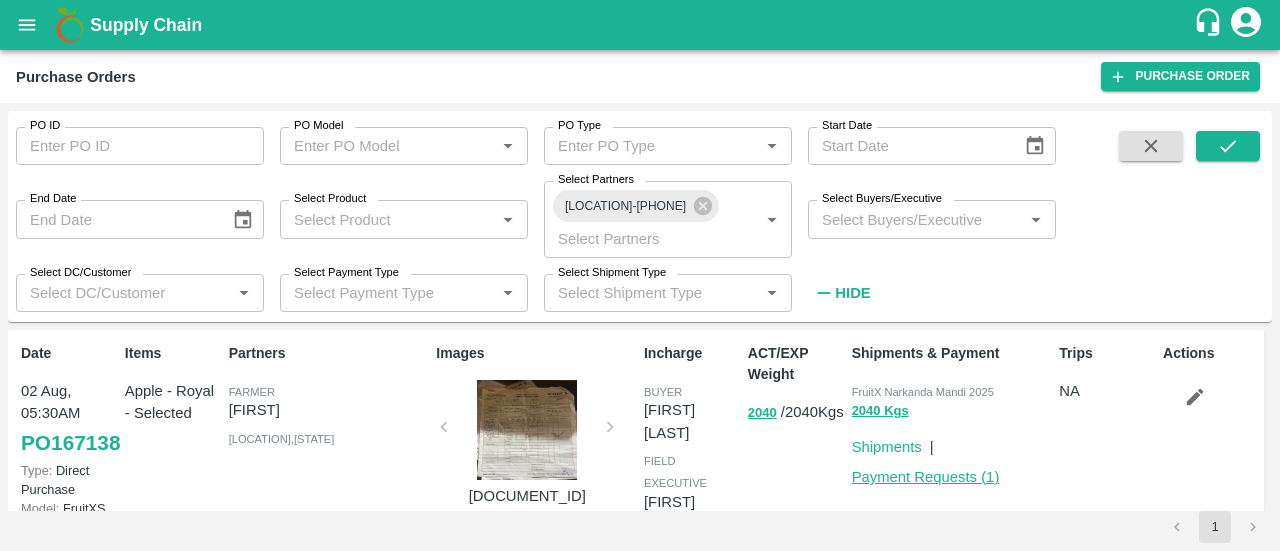click on "Payment Requests ( 1 )" at bounding box center (926, 477) 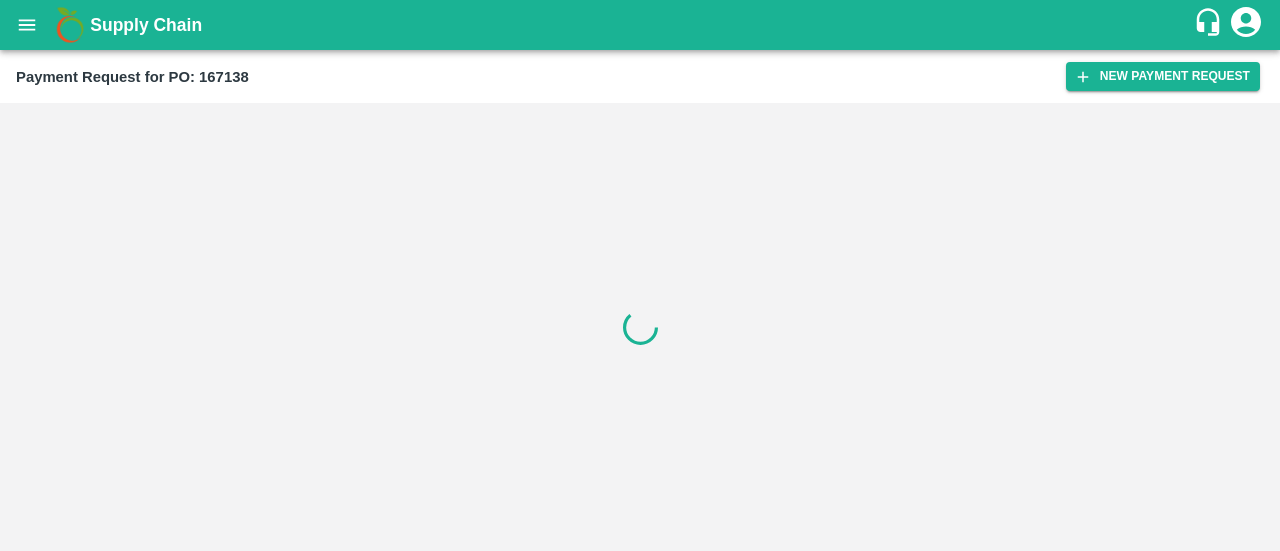 scroll, scrollTop: 0, scrollLeft: 0, axis: both 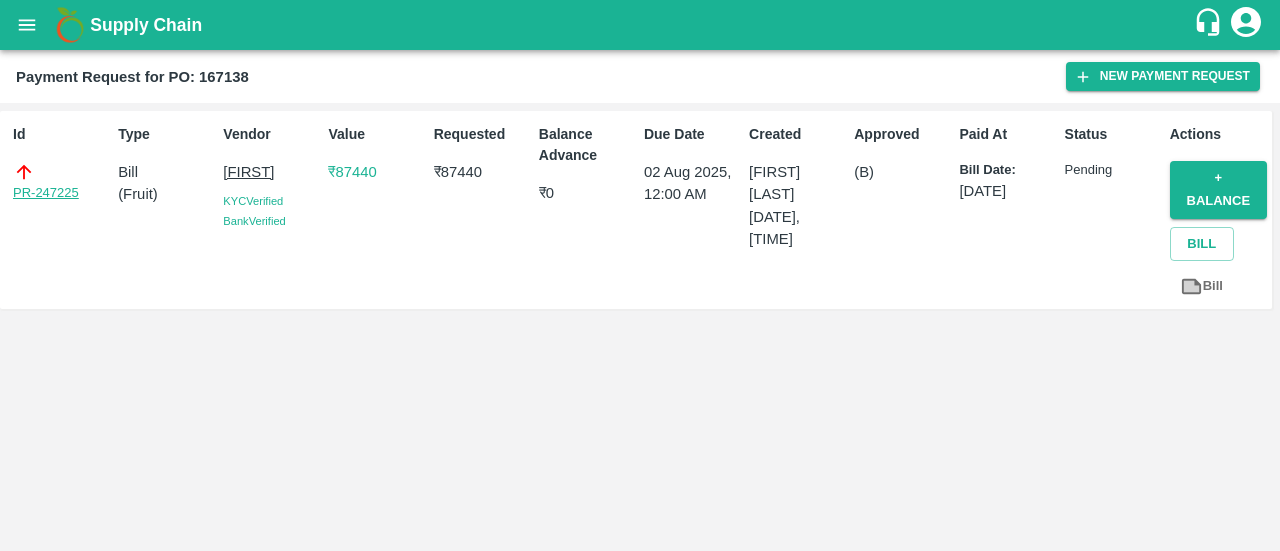 click on "PR-247225" at bounding box center (46, 193) 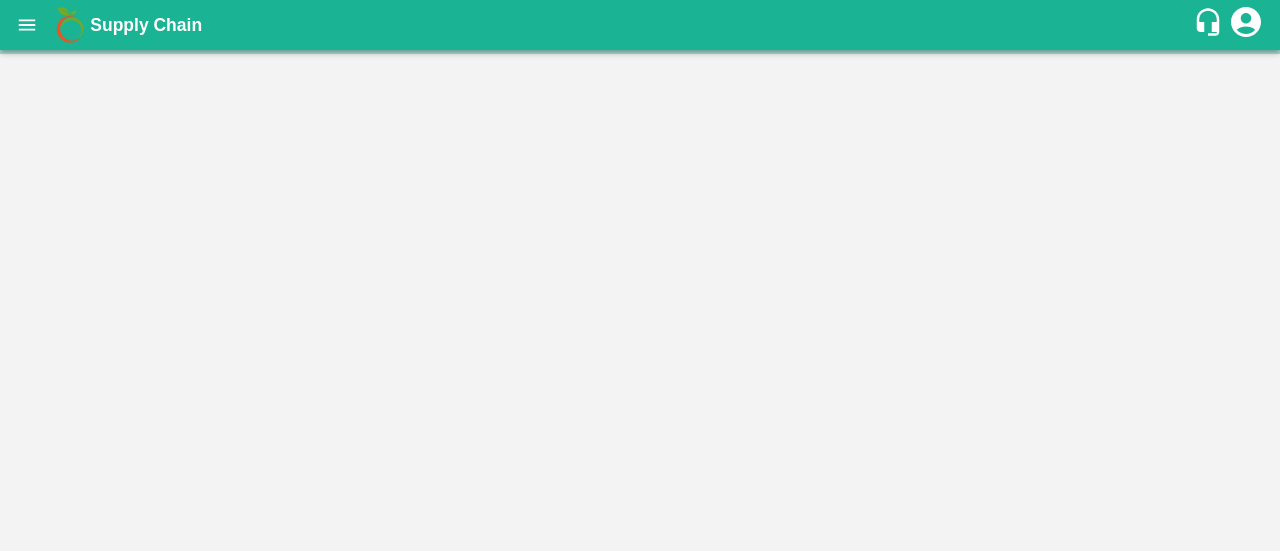 scroll, scrollTop: 0, scrollLeft: 0, axis: both 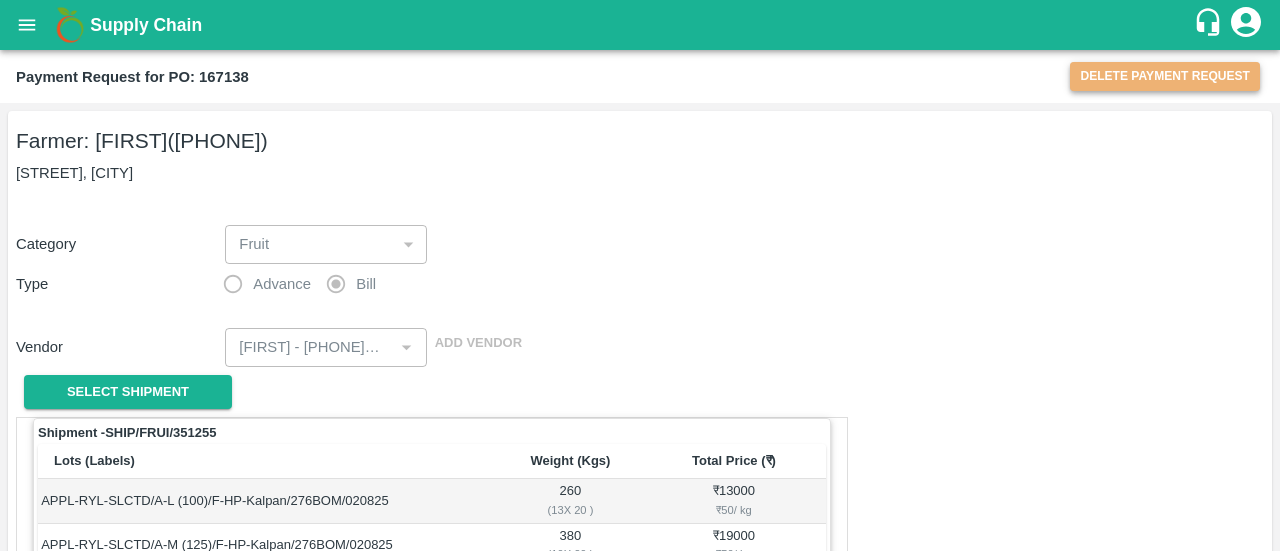 click on "Delete Payment Request" at bounding box center [1165, 76] 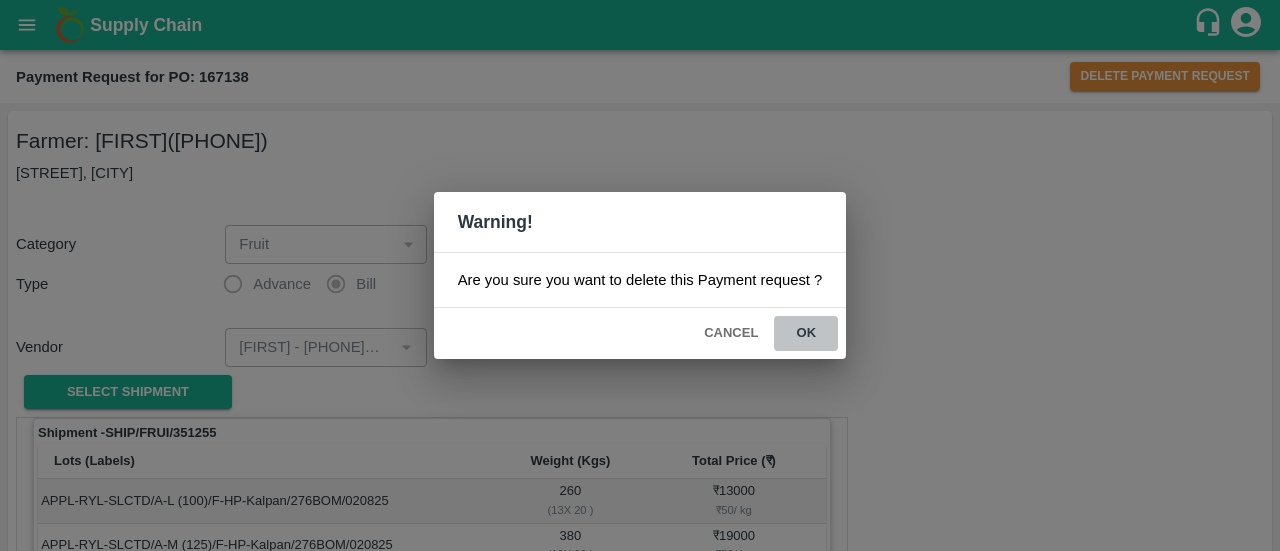 click on "ok" at bounding box center (806, 333) 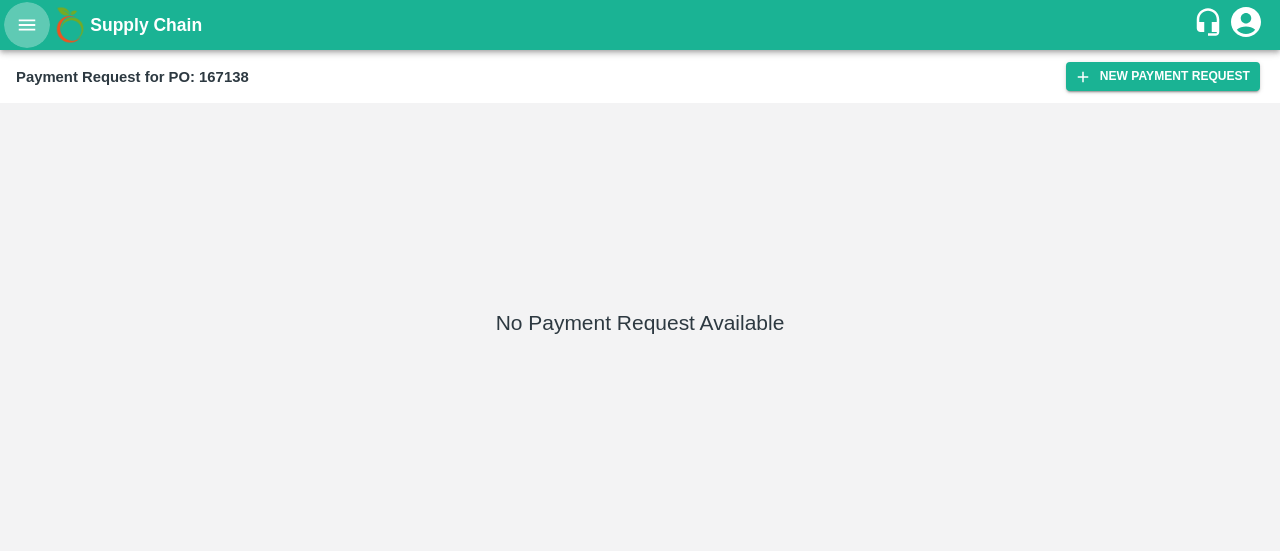 click 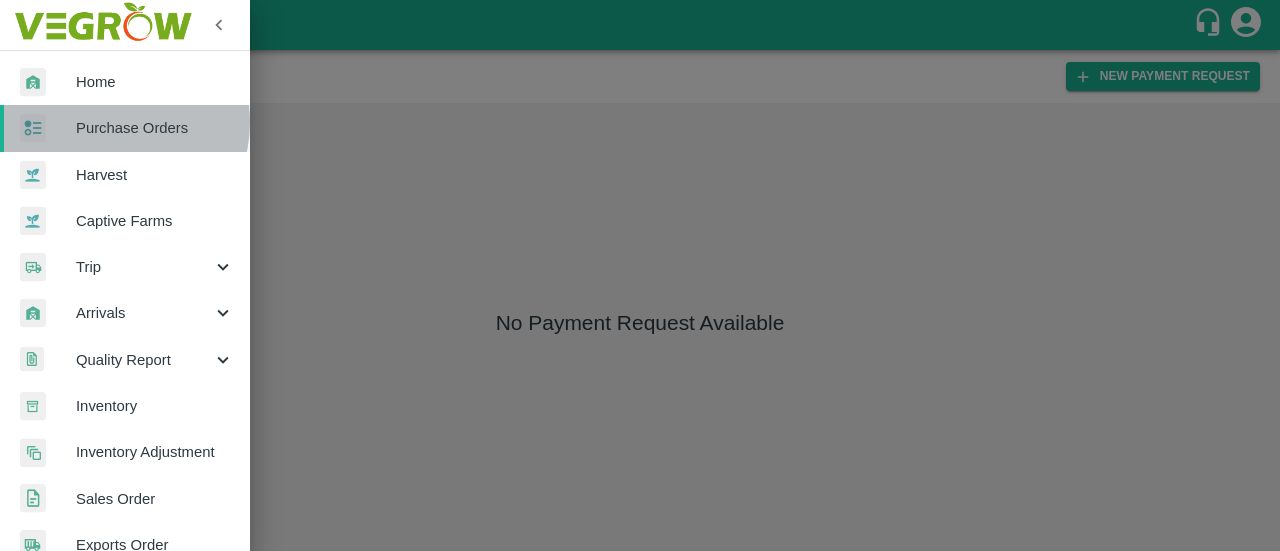 click on "Purchase Orders" at bounding box center [155, 128] 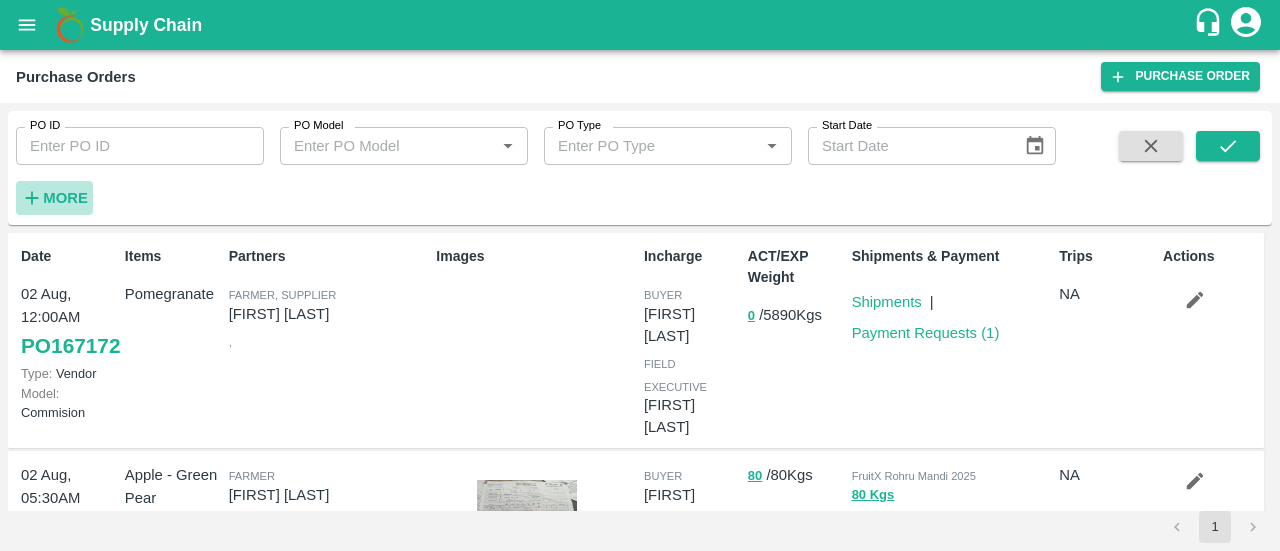 click on "More" at bounding box center [65, 198] 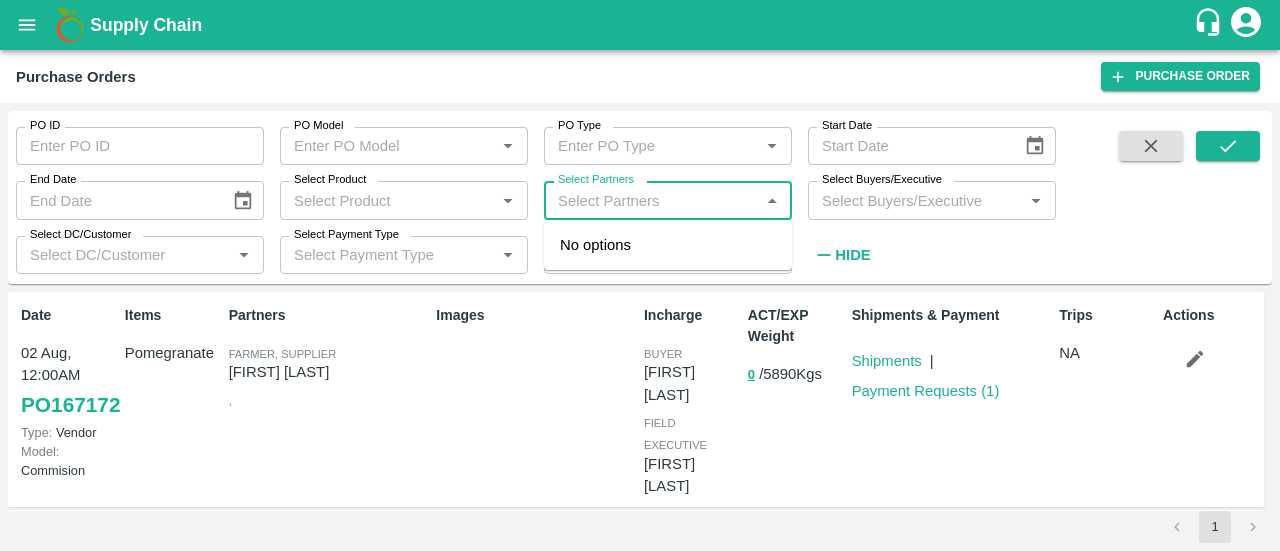 click on "Select Partners" at bounding box center (651, 200) 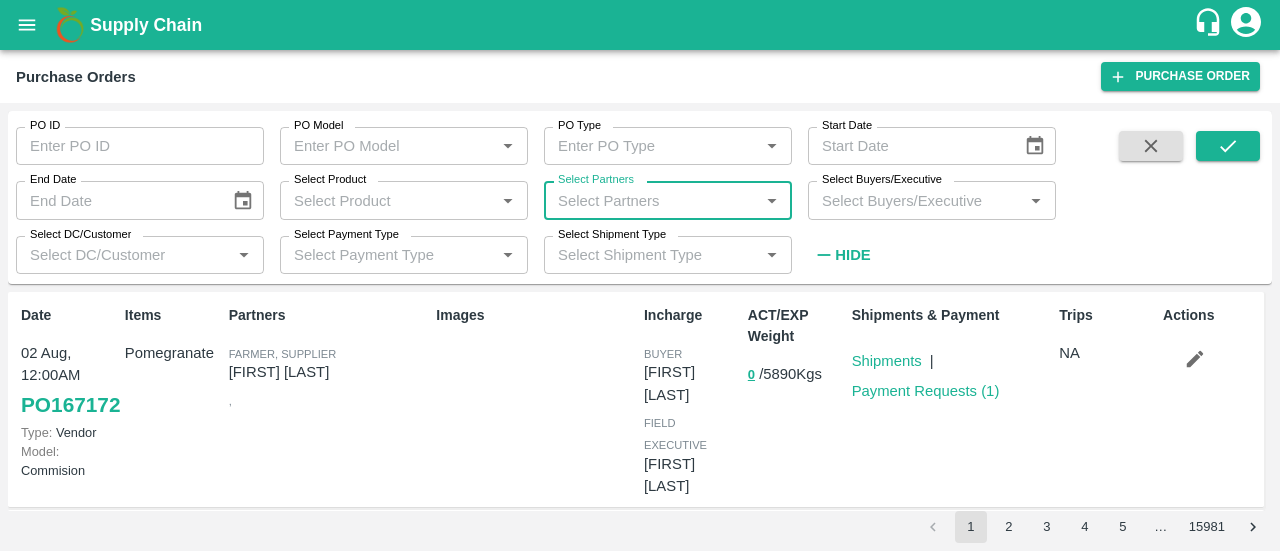 click on "Select Partners" at bounding box center (651, 200) 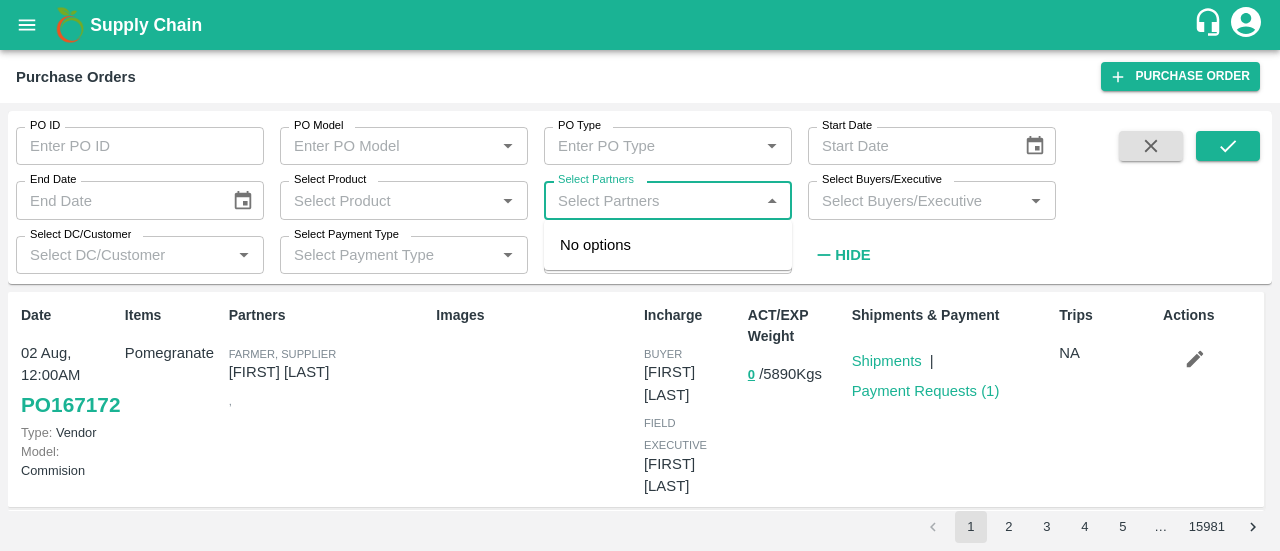 click on "Select Partners" at bounding box center [651, 200] 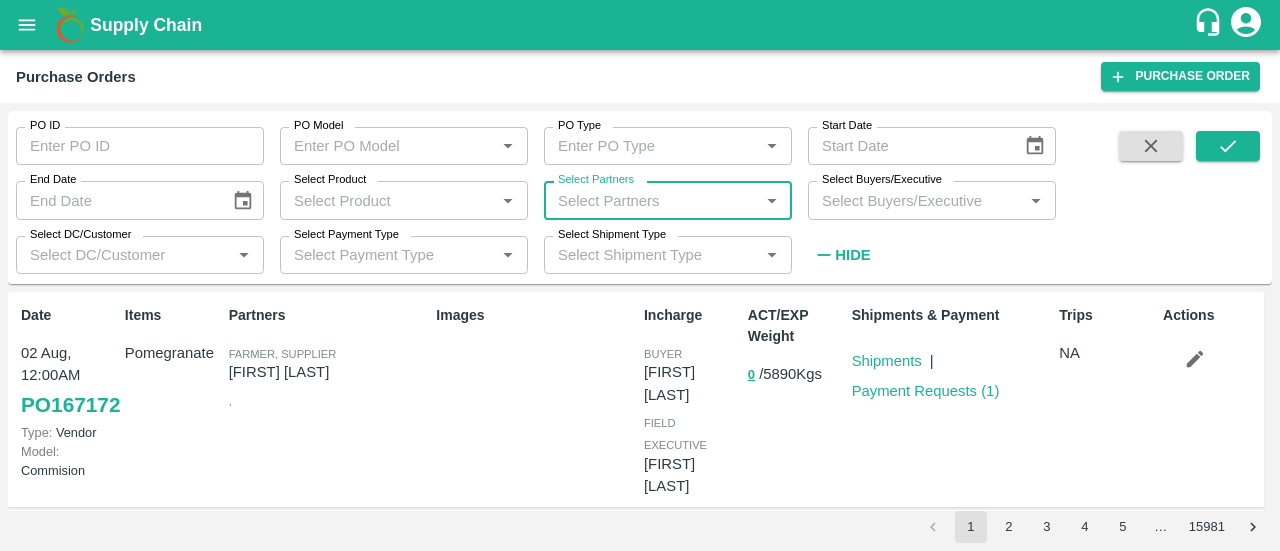 click on "Select Partners" at bounding box center [651, 200] 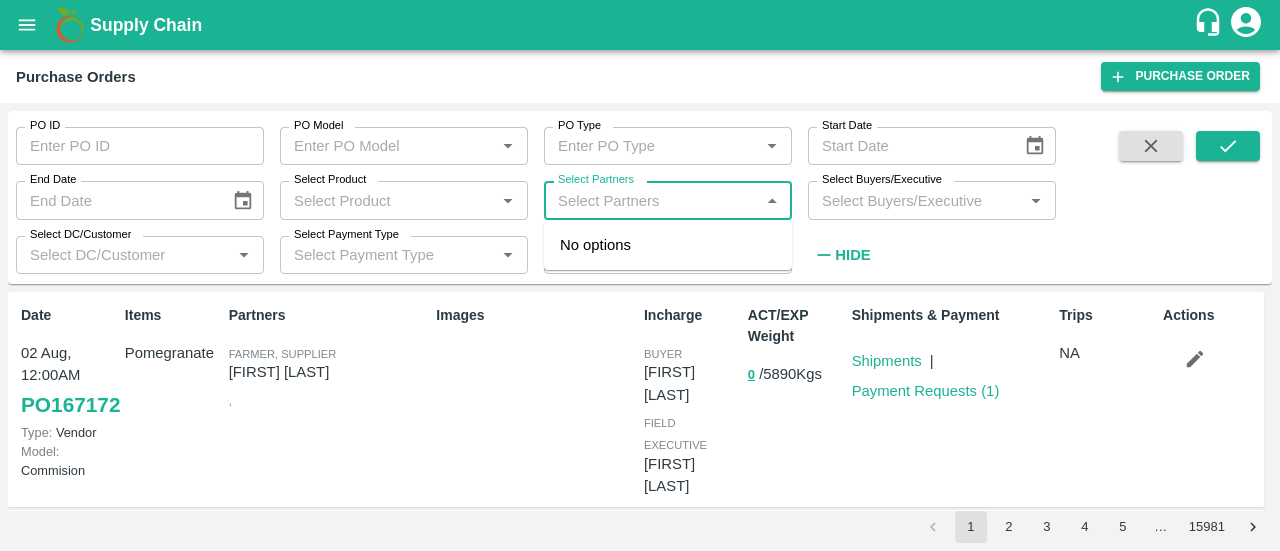 click on "Select Partners" at bounding box center (651, 200) 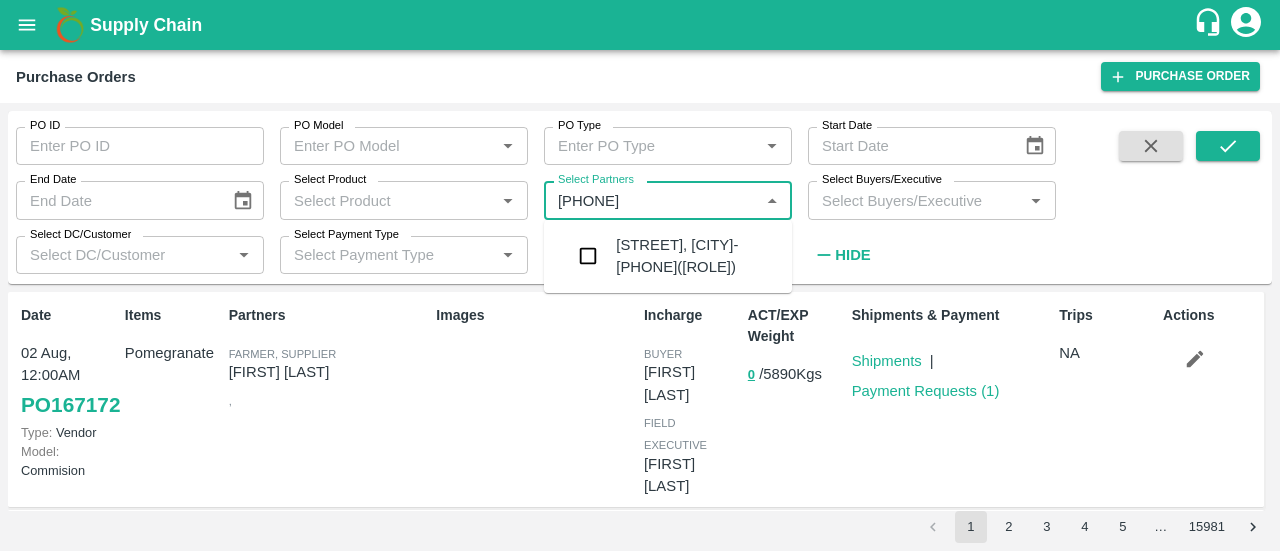 click on "[FIRST]-[LAST], [CITY]-[PHONE]" at bounding box center (696, 256) 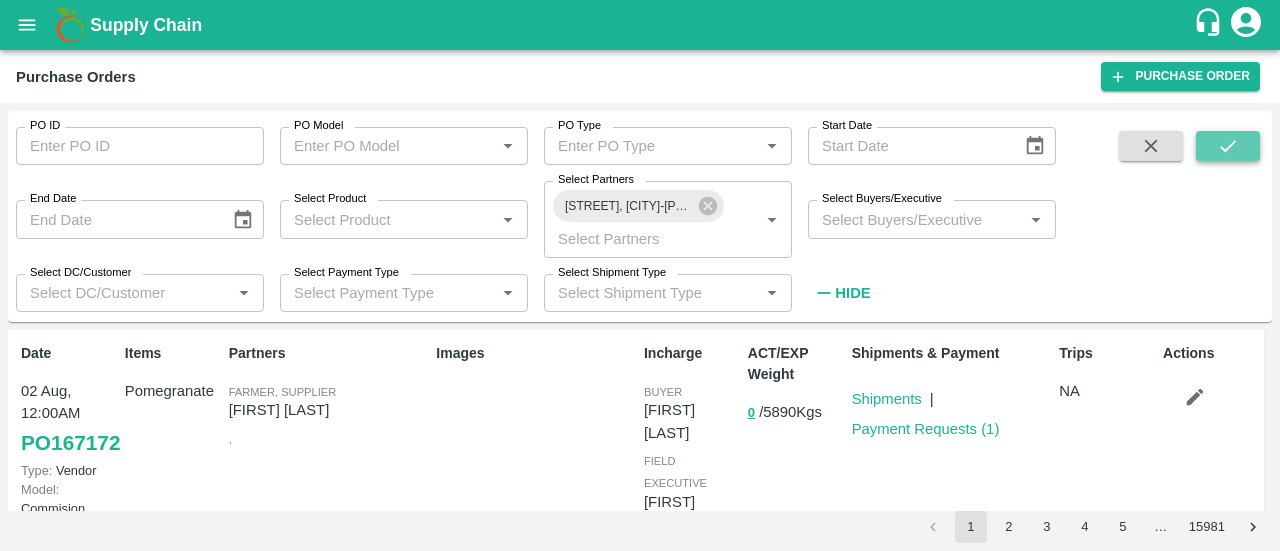 click 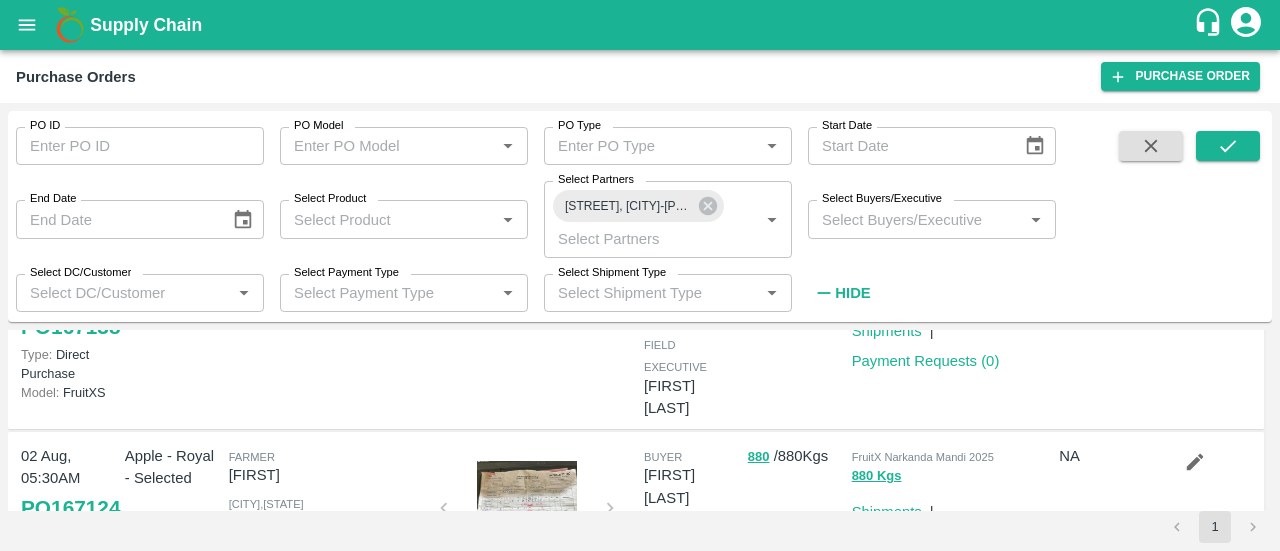 scroll, scrollTop: 0, scrollLeft: 0, axis: both 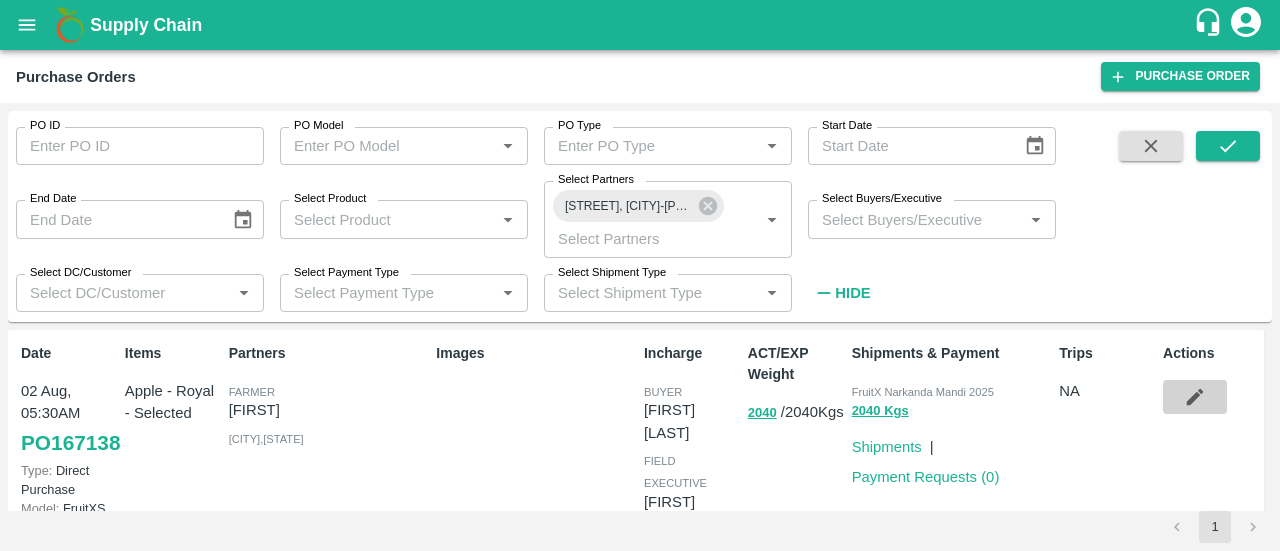 click 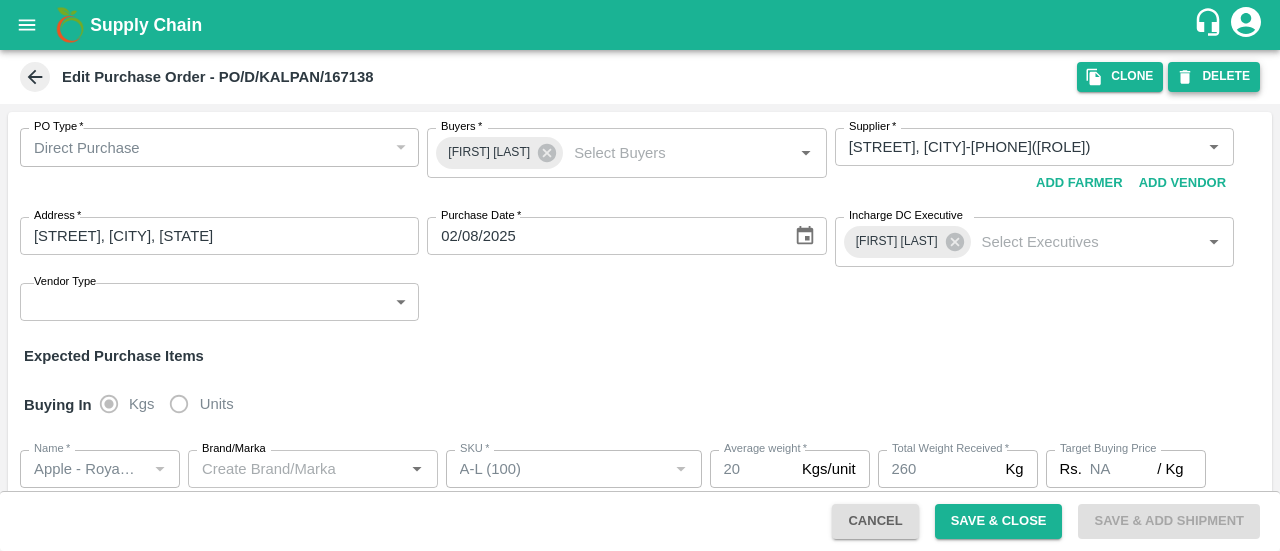 type on "[FIRST]-[LAST], [CITY](Farmer)" 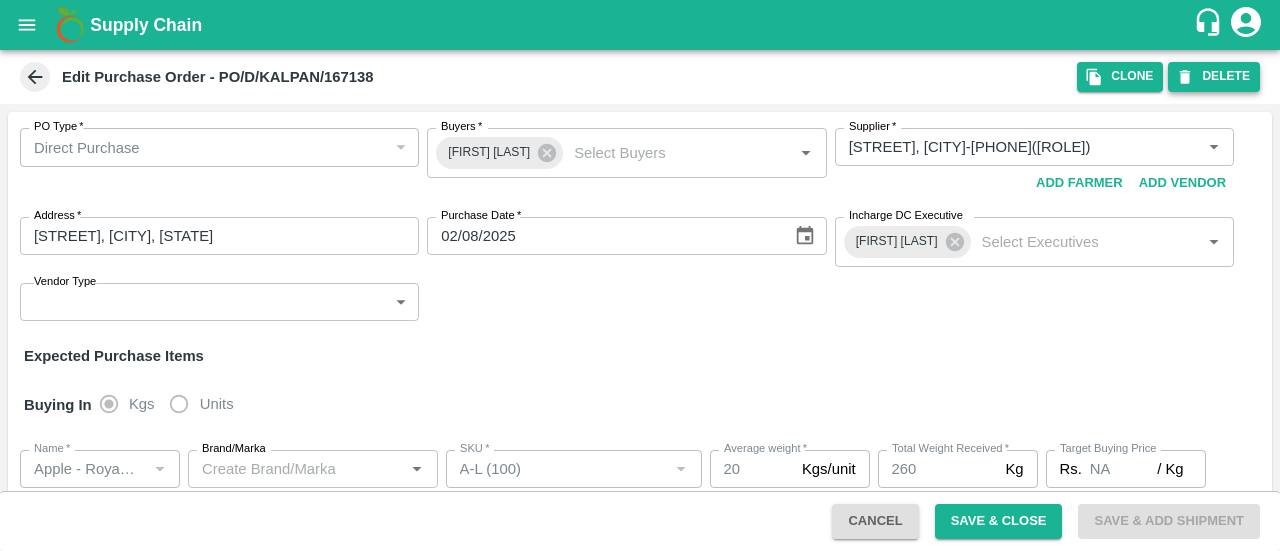 type on "Apple - Royal - Selected" 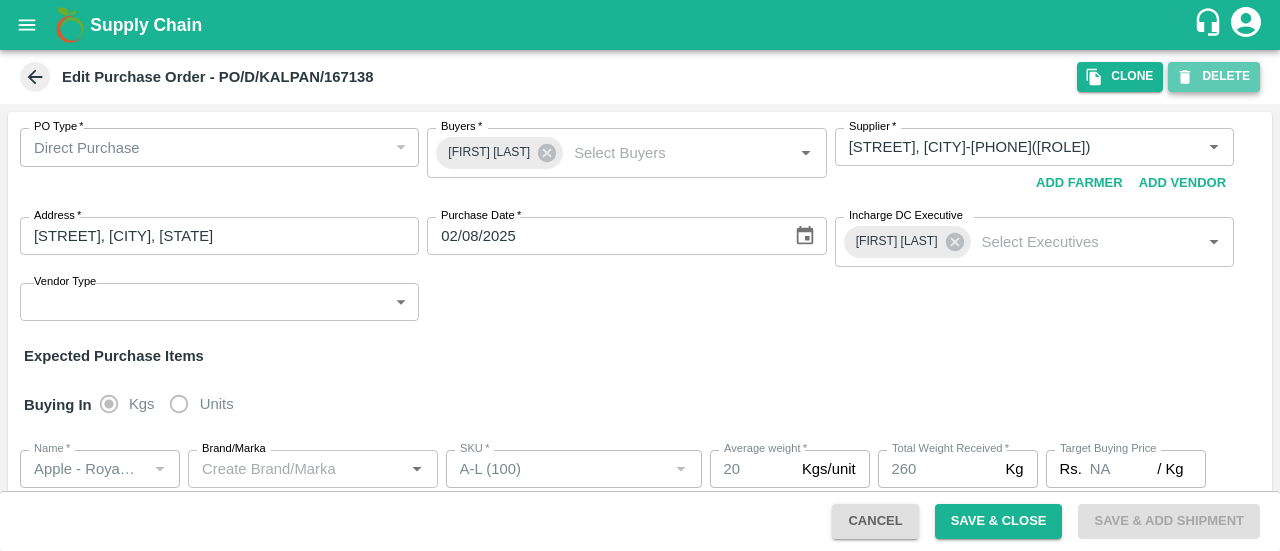 click on "DELETE" at bounding box center [1214, 76] 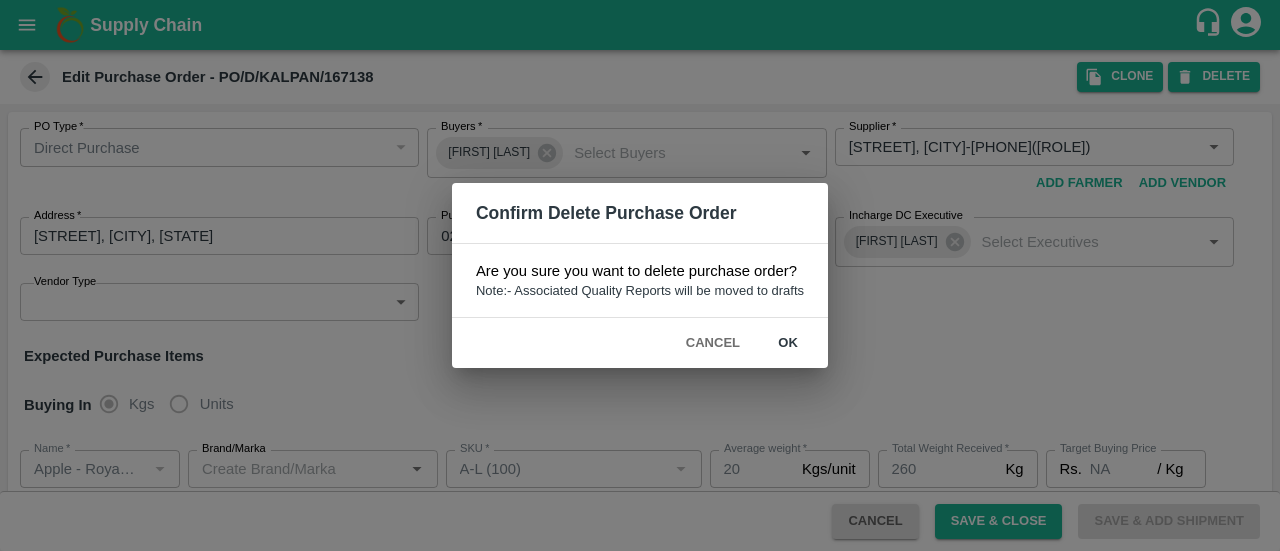 click on "ok" at bounding box center [788, 343] 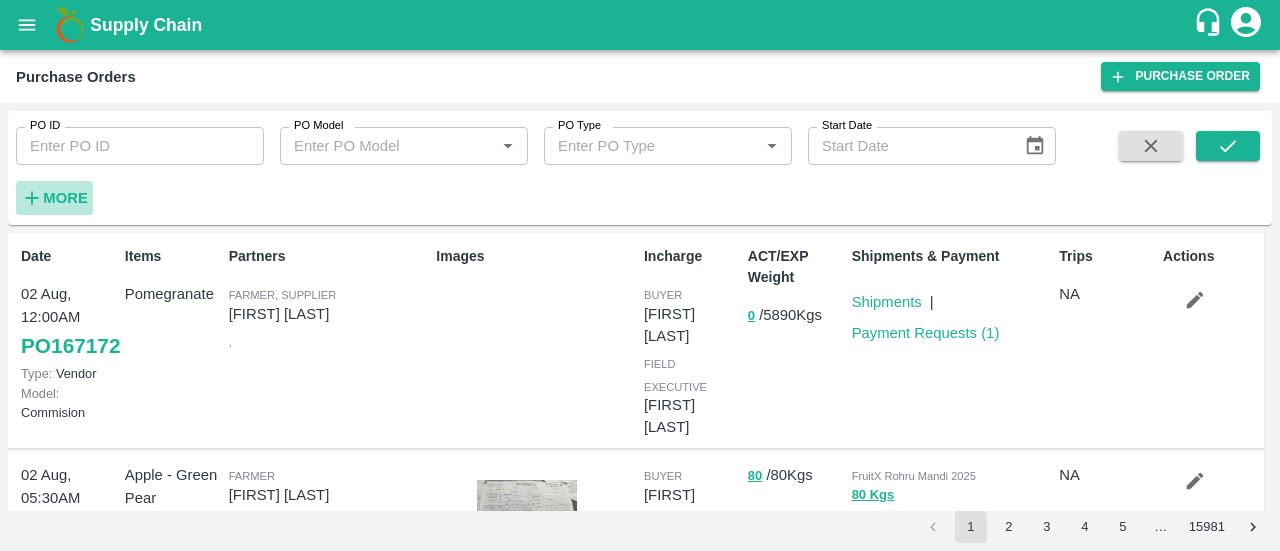 click on "More" at bounding box center [65, 198] 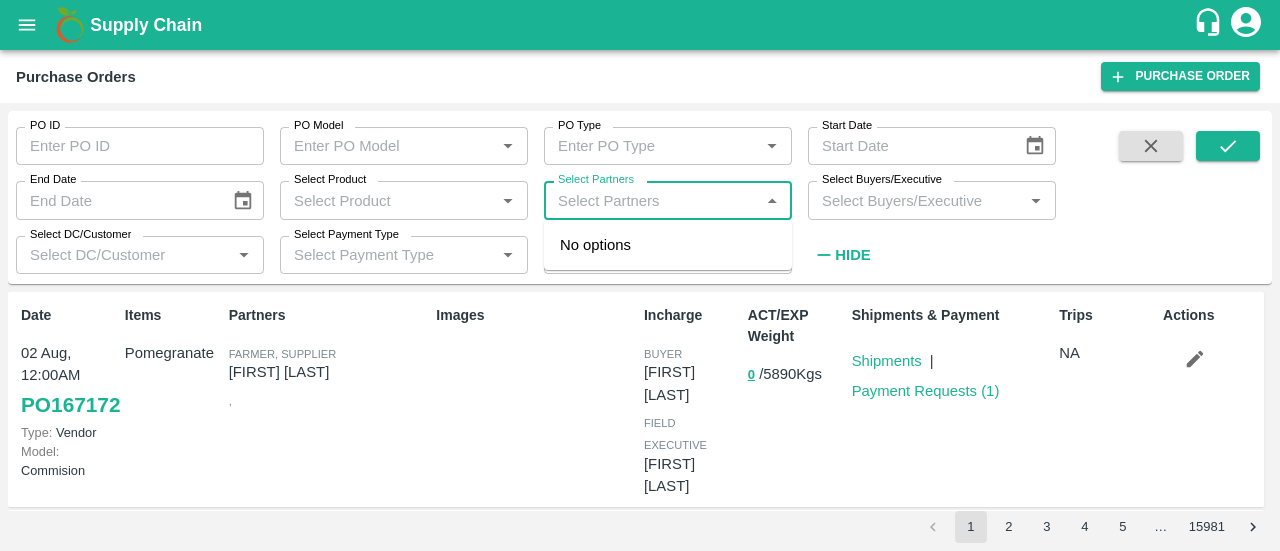 click on "Select Partners" at bounding box center [651, 200] 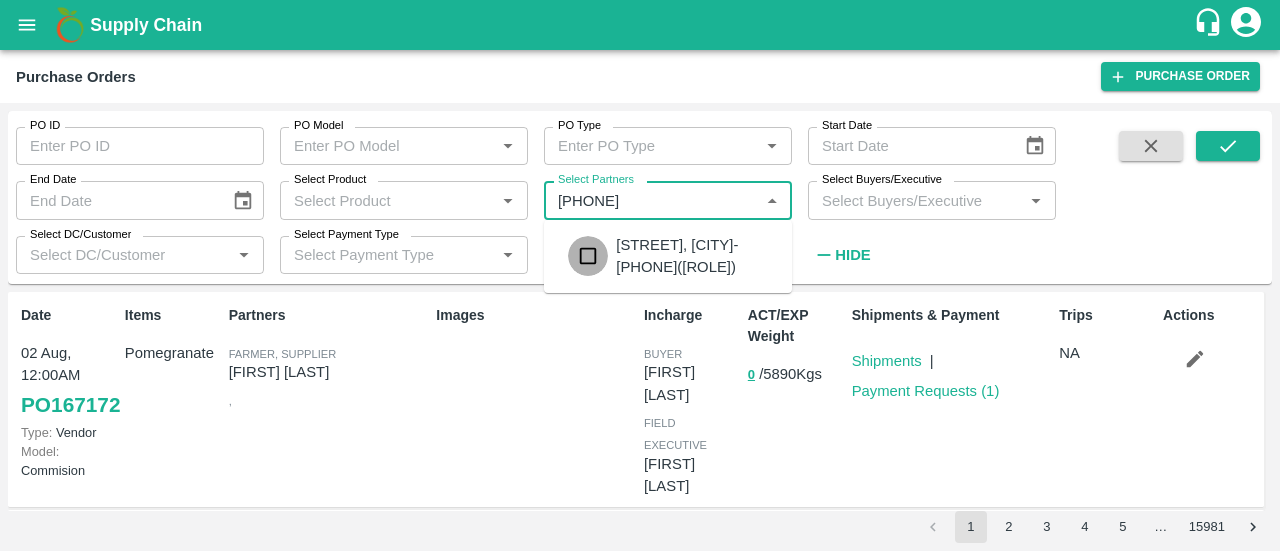 click at bounding box center [588, 256] 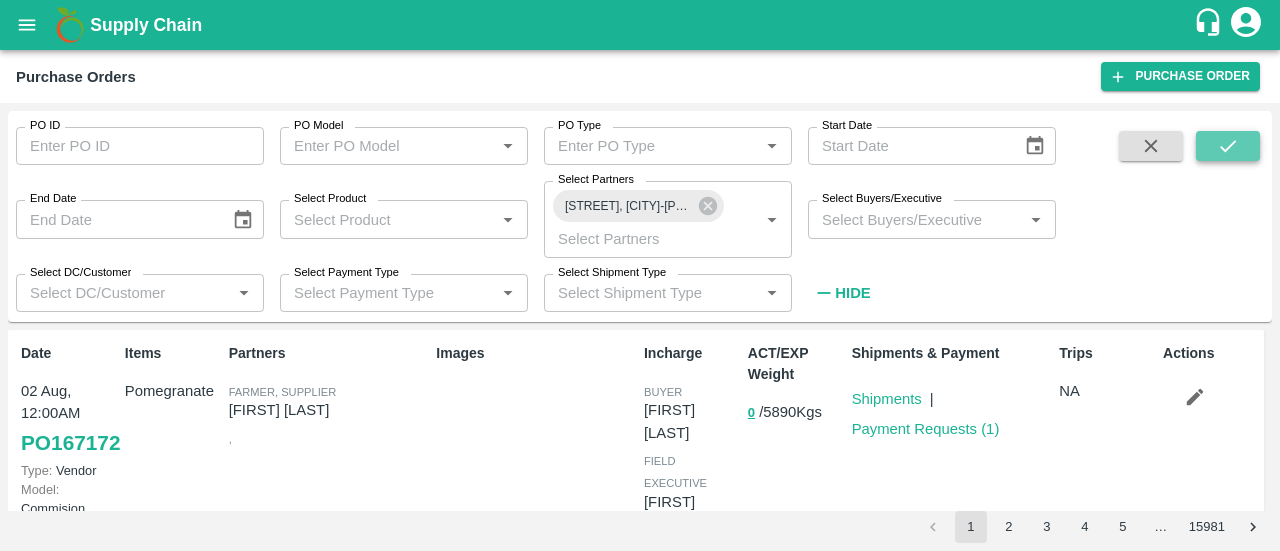 click at bounding box center [1228, 146] 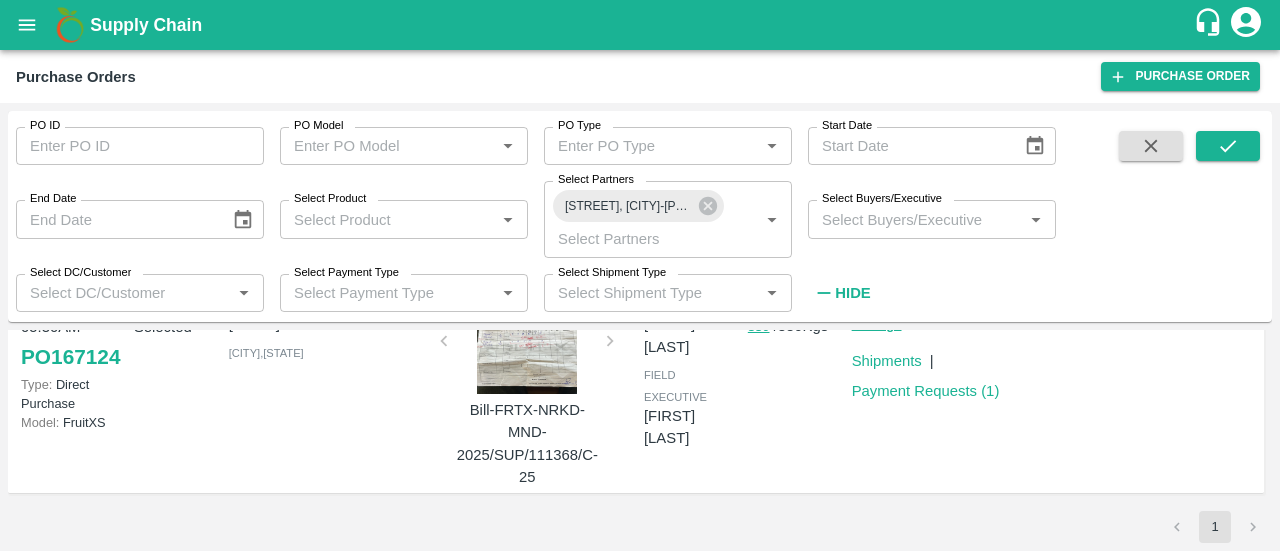 scroll, scrollTop: 0, scrollLeft: 0, axis: both 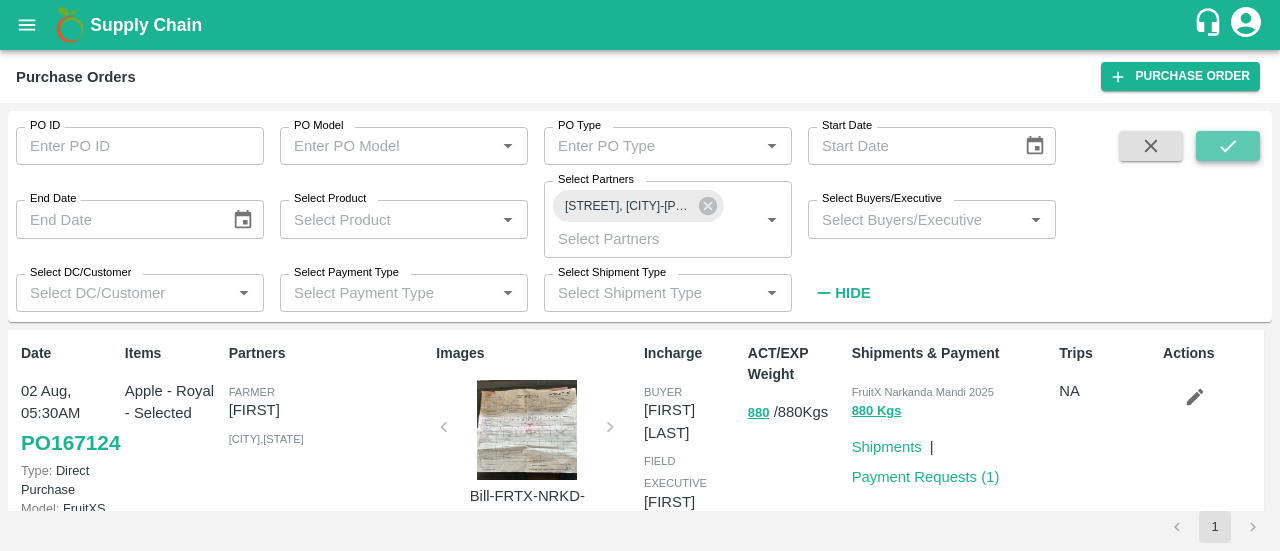 click 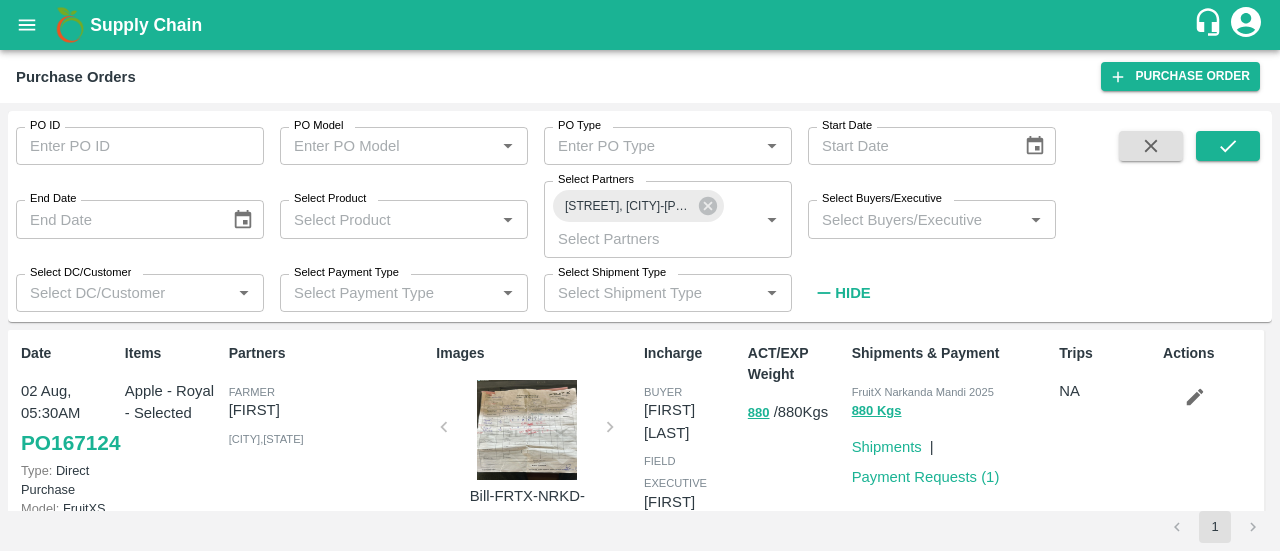 type on "DD/MM/YYYY" 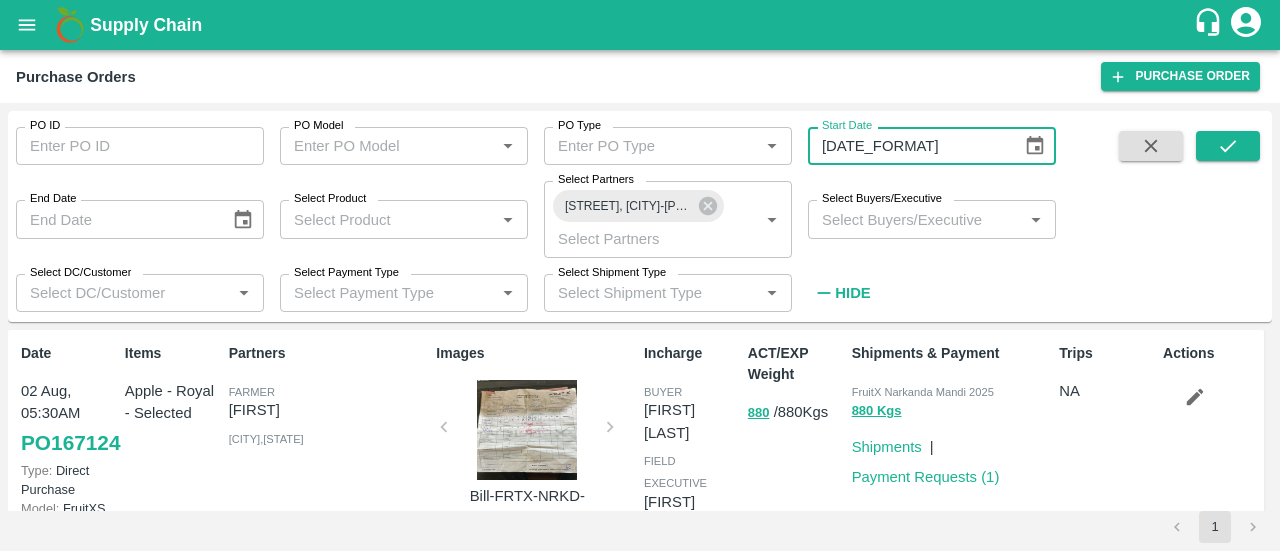 click on "DD/MM/YYYY" at bounding box center [908, 146] 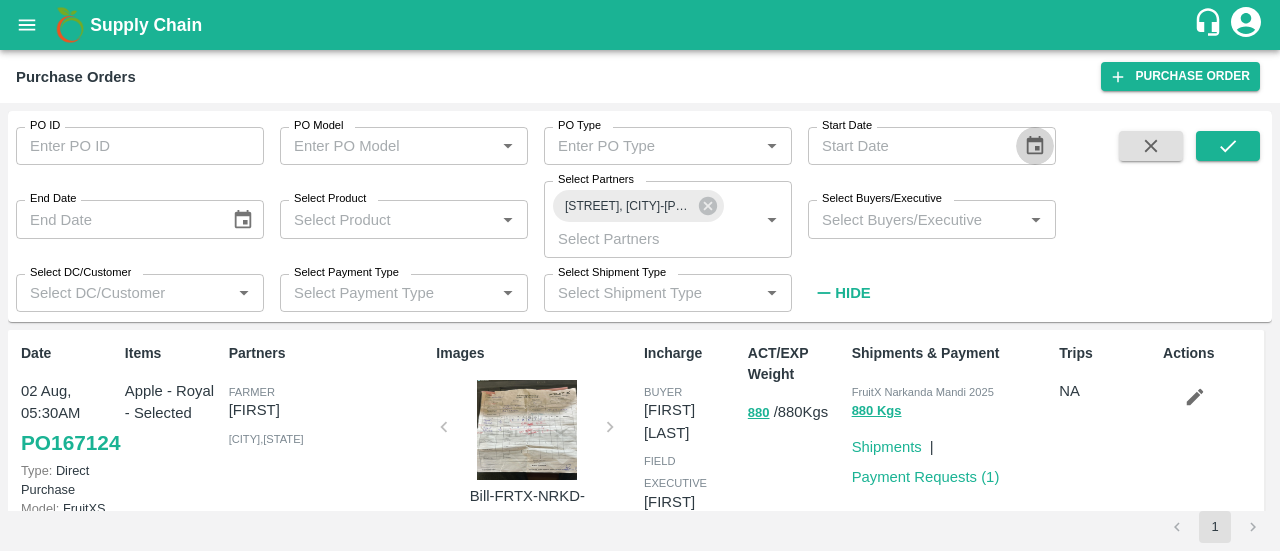 click 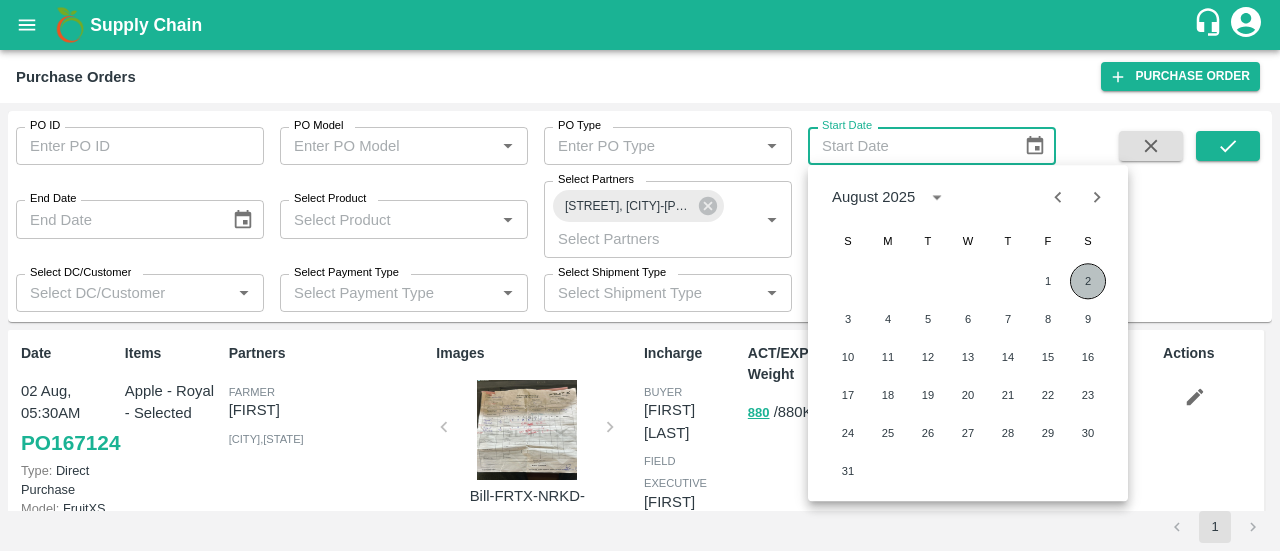 click on "2" at bounding box center [1088, 281] 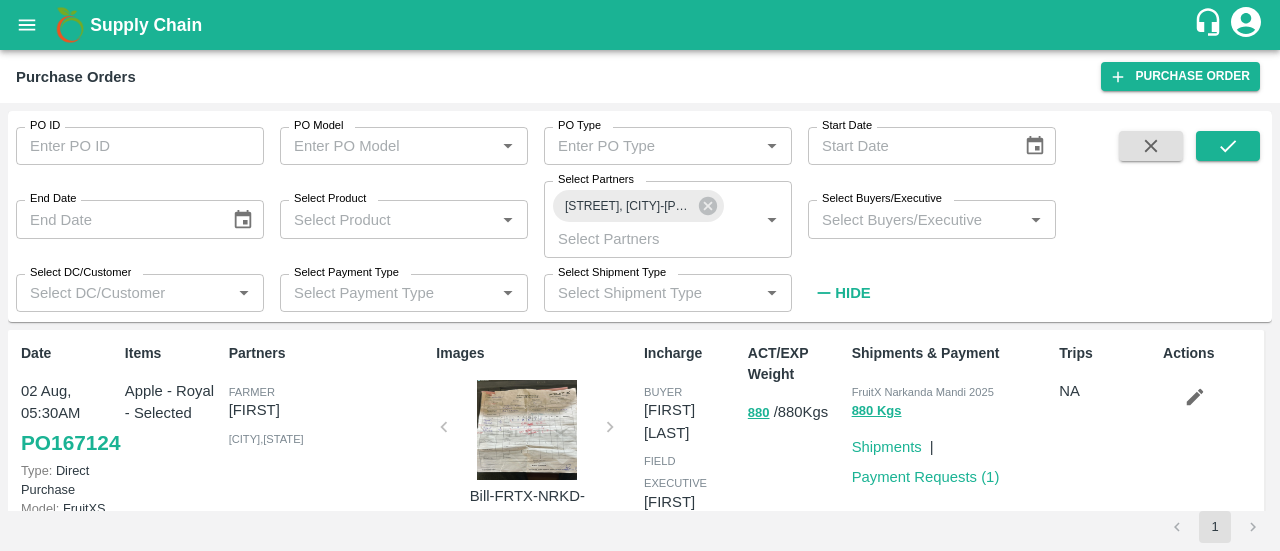 type on "02/08/2025" 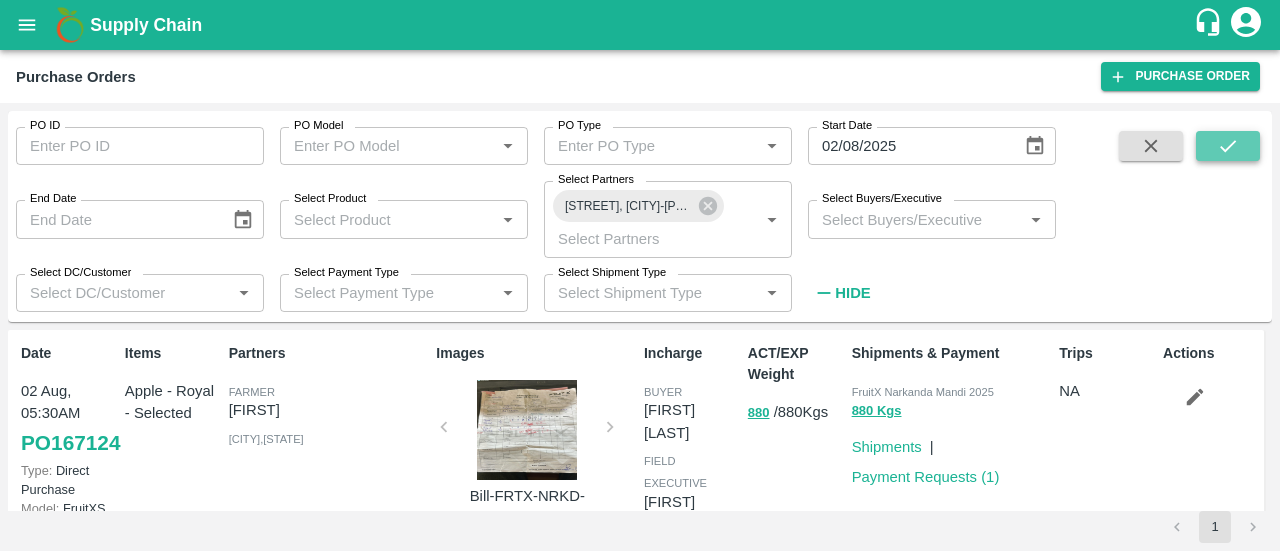 click 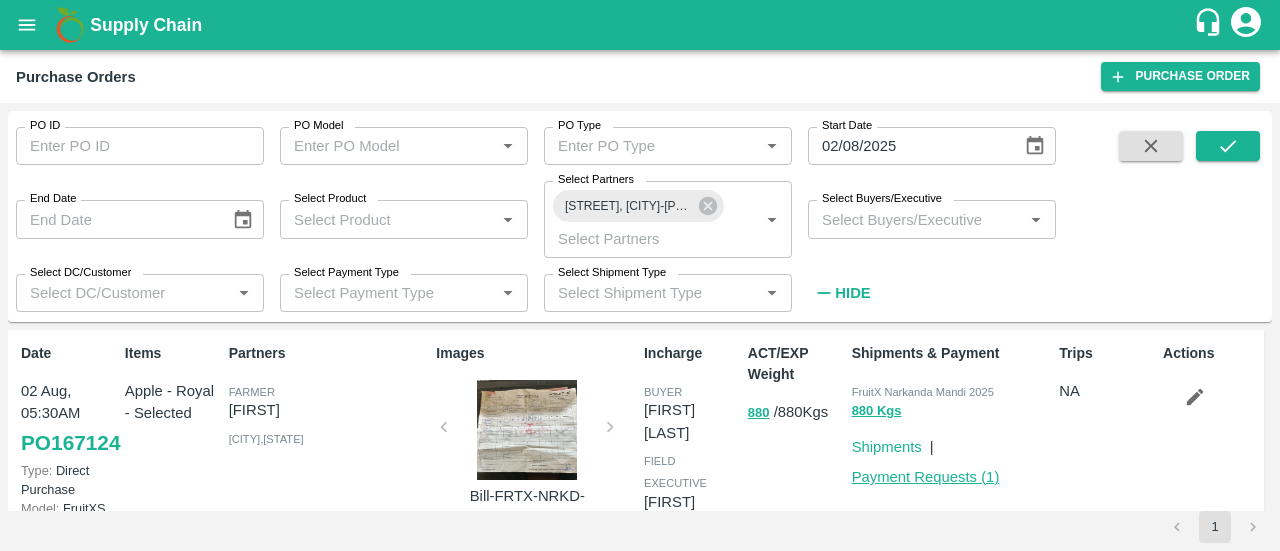 click on "Payment Requests ( 1 )" at bounding box center [926, 477] 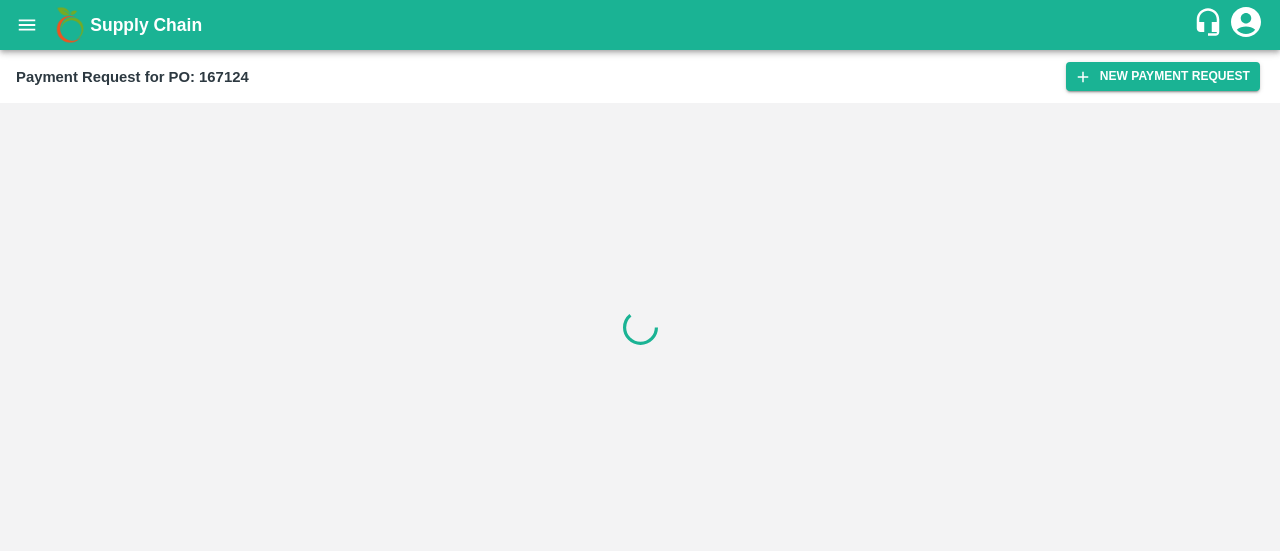 scroll, scrollTop: 0, scrollLeft: 0, axis: both 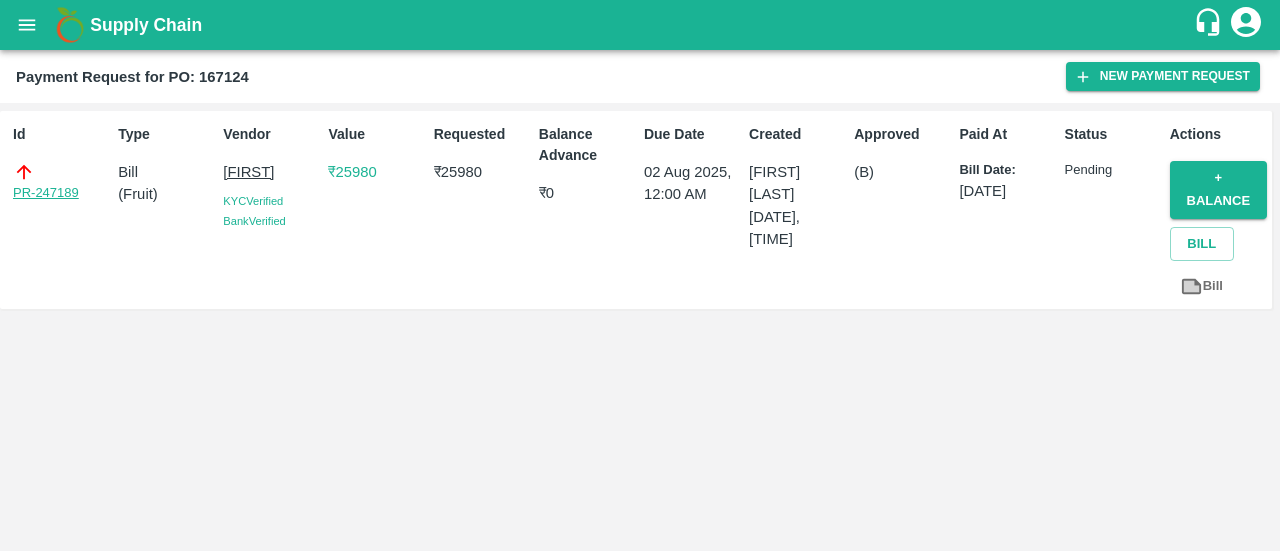 click on "PR-247189" at bounding box center [46, 193] 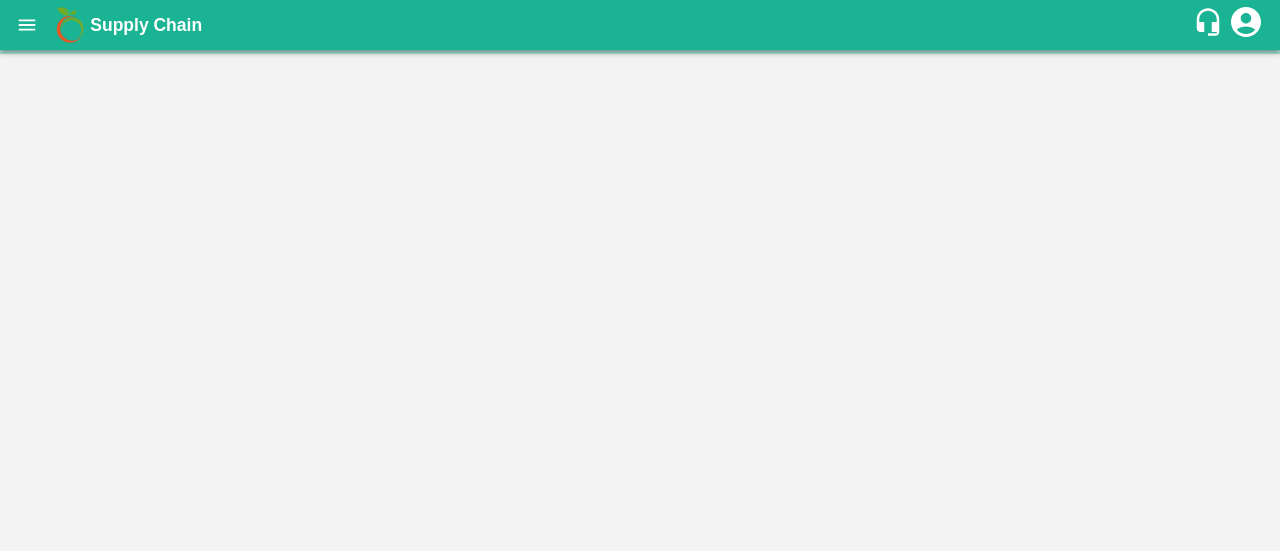scroll, scrollTop: 0, scrollLeft: 0, axis: both 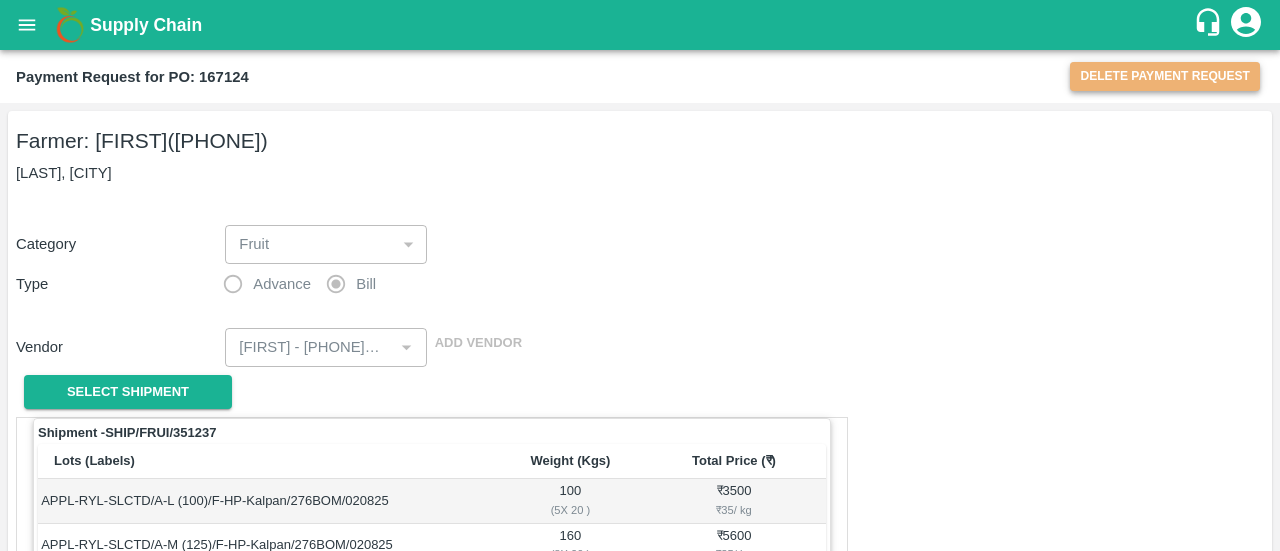 click on "Delete Payment Request" at bounding box center [1165, 76] 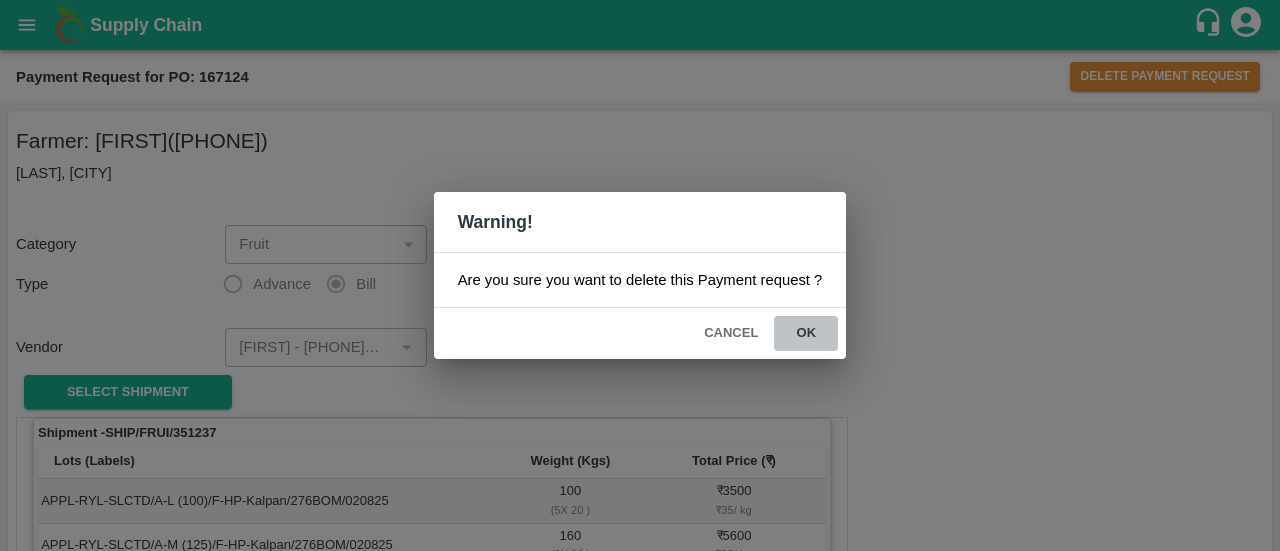 click on "ok" at bounding box center (806, 333) 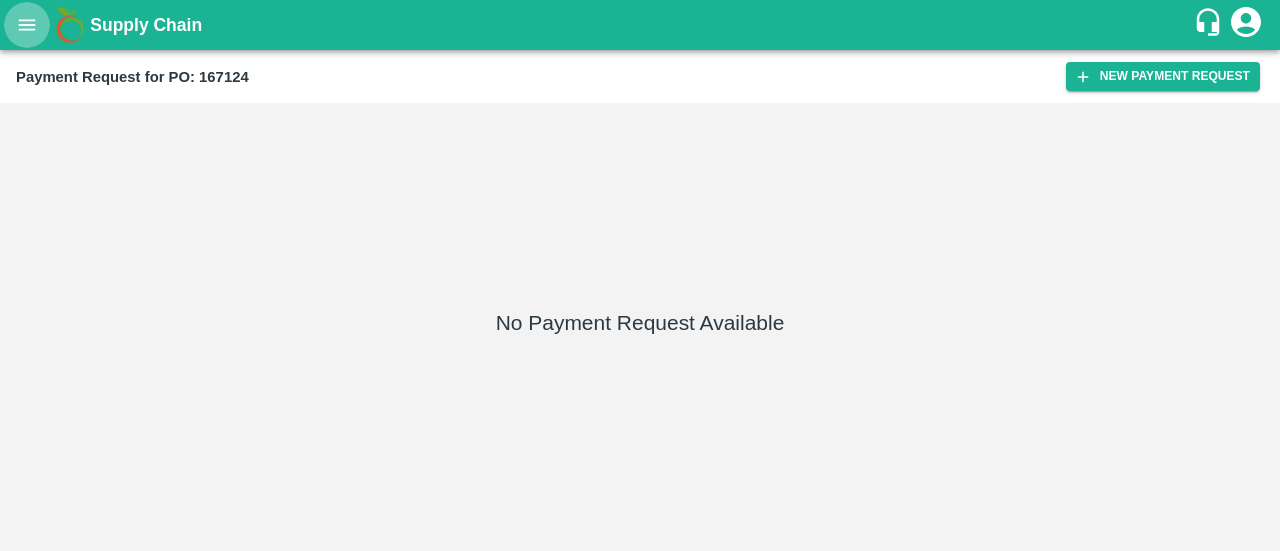 click 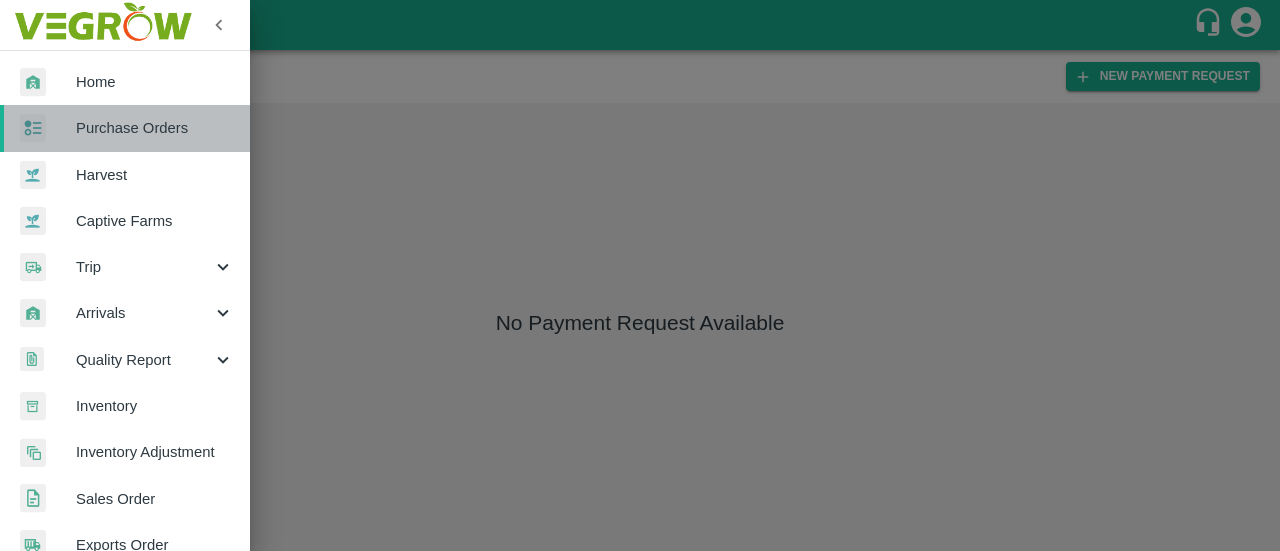 click on "Purchase Orders" at bounding box center [155, 128] 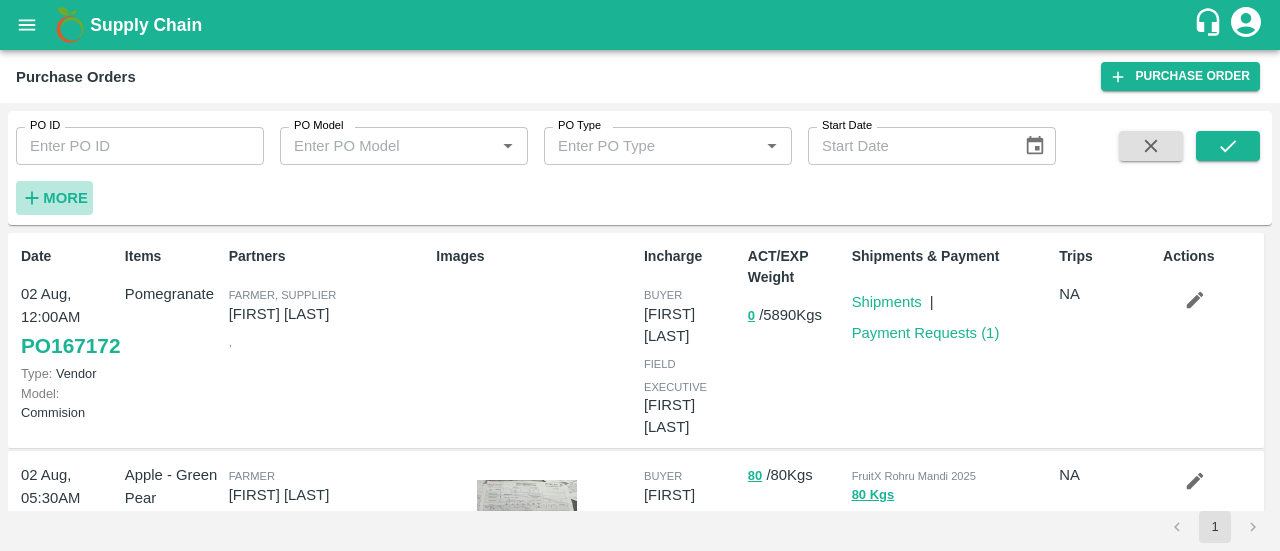click on "More" at bounding box center (65, 198) 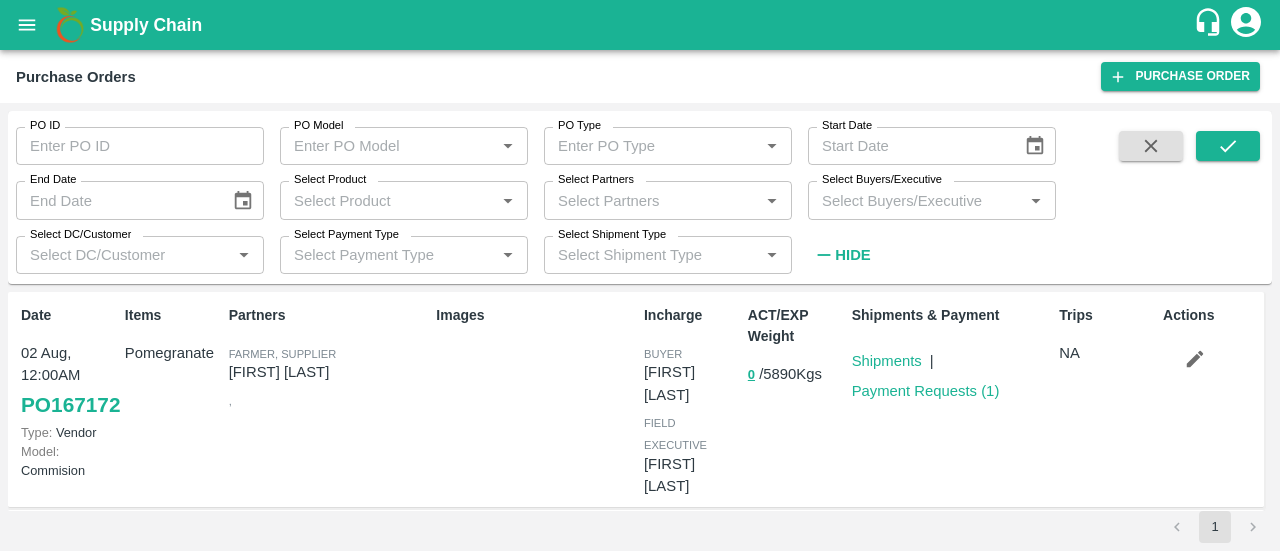 click on "Select Partners" at bounding box center [651, 200] 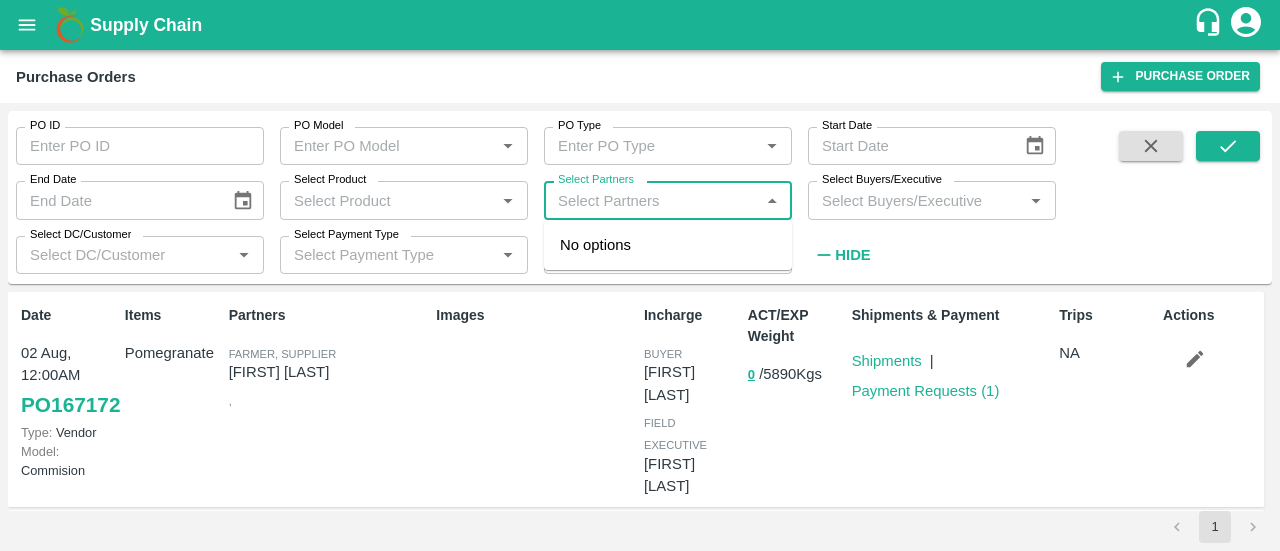 paste on "[PHONE]" 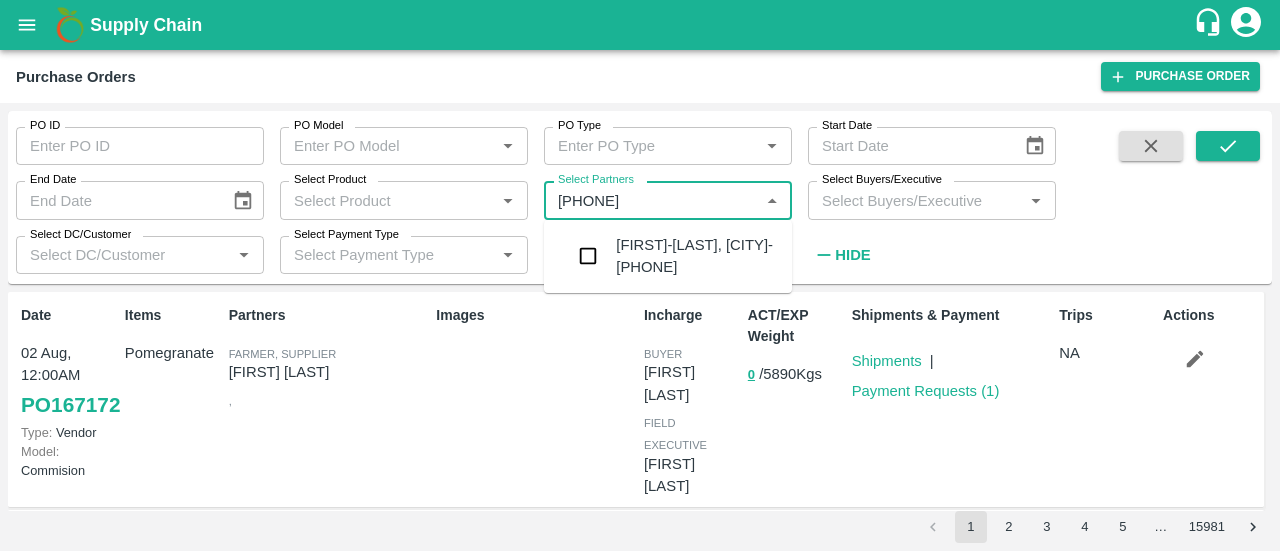 click on "[FIRST]-[LAST], [CITY]-[PHONE]" at bounding box center [668, 256] 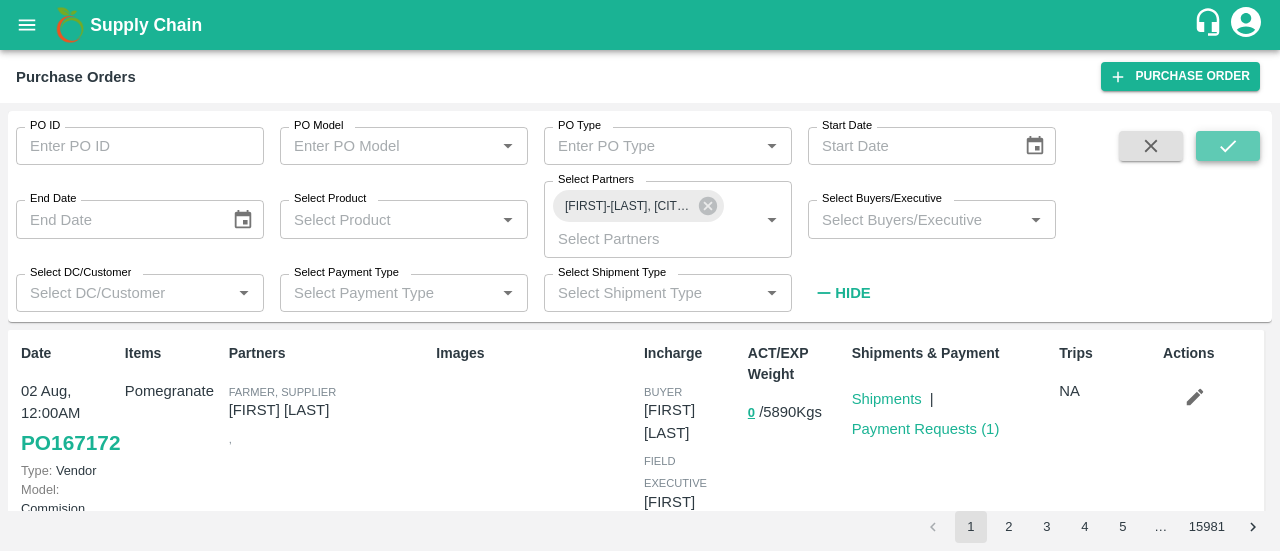 click at bounding box center [1228, 146] 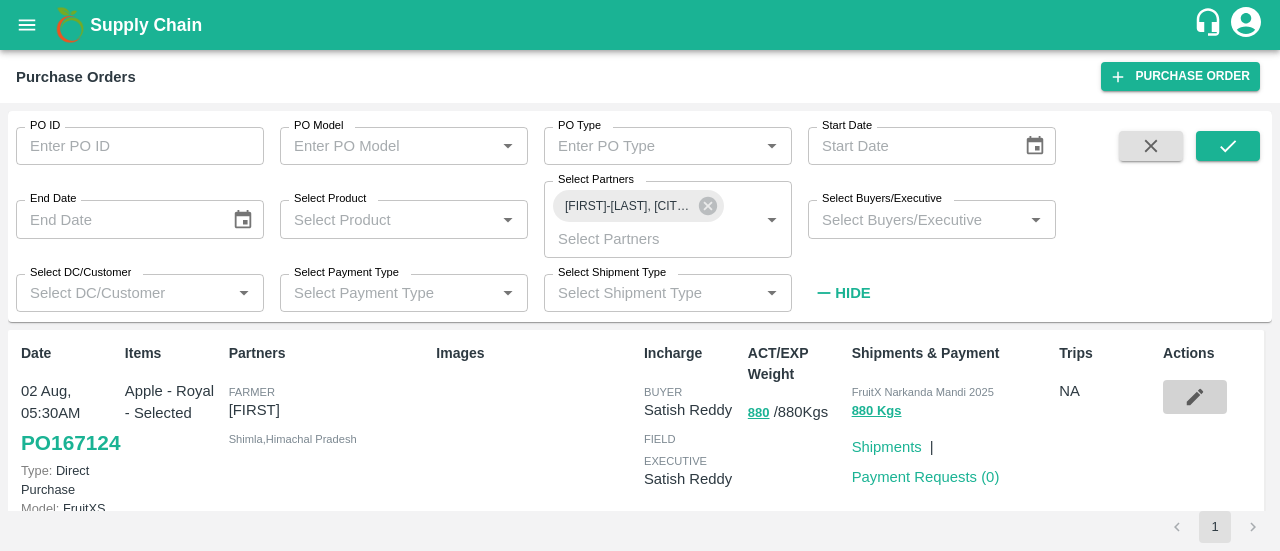 click 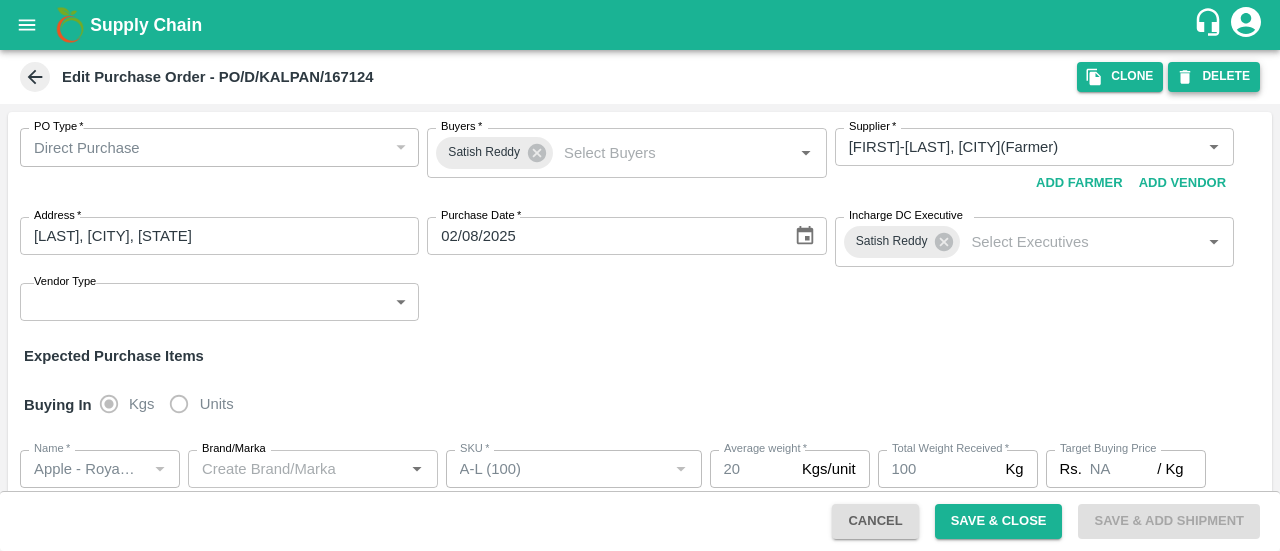 click on "DELETE" at bounding box center (1214, 76) 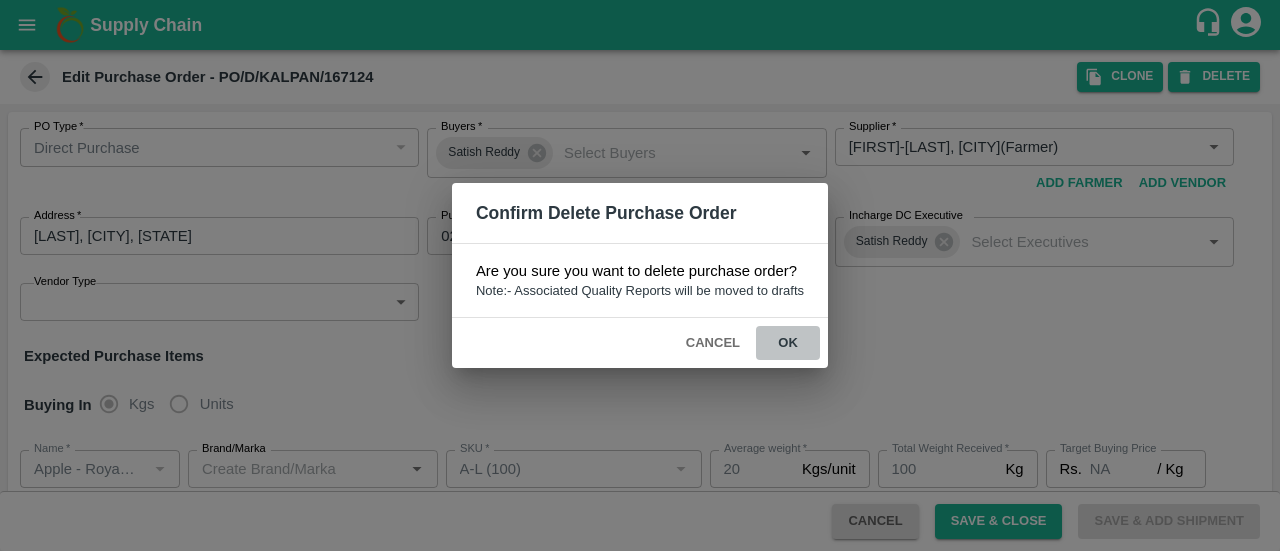 click on "ok" at bounding box center [788, 343] 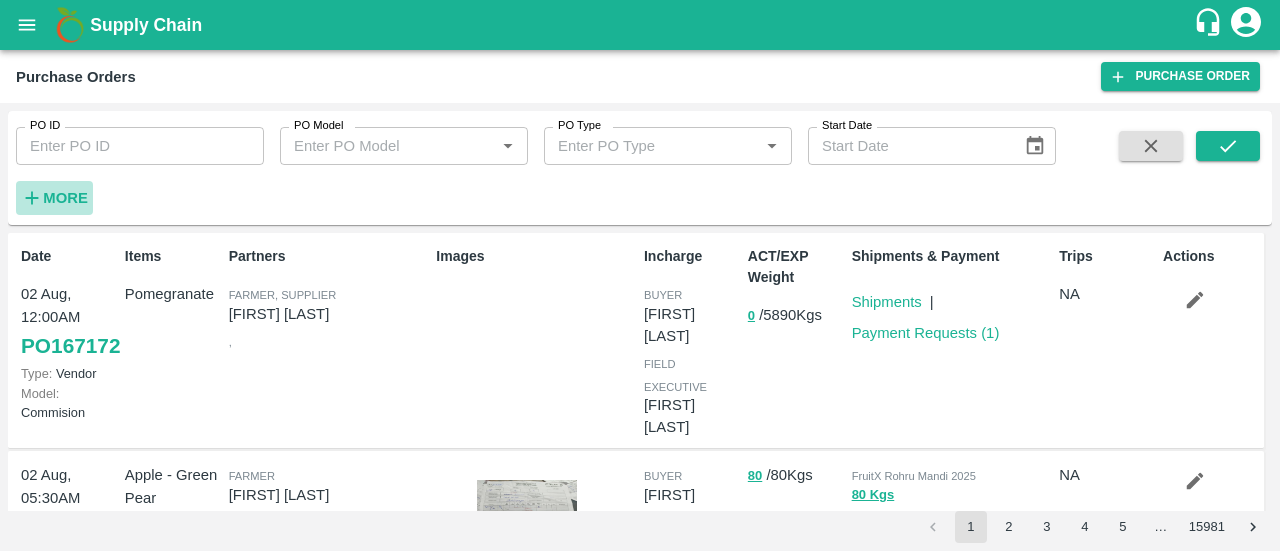 click on "More" at bounding box center (54, 198) 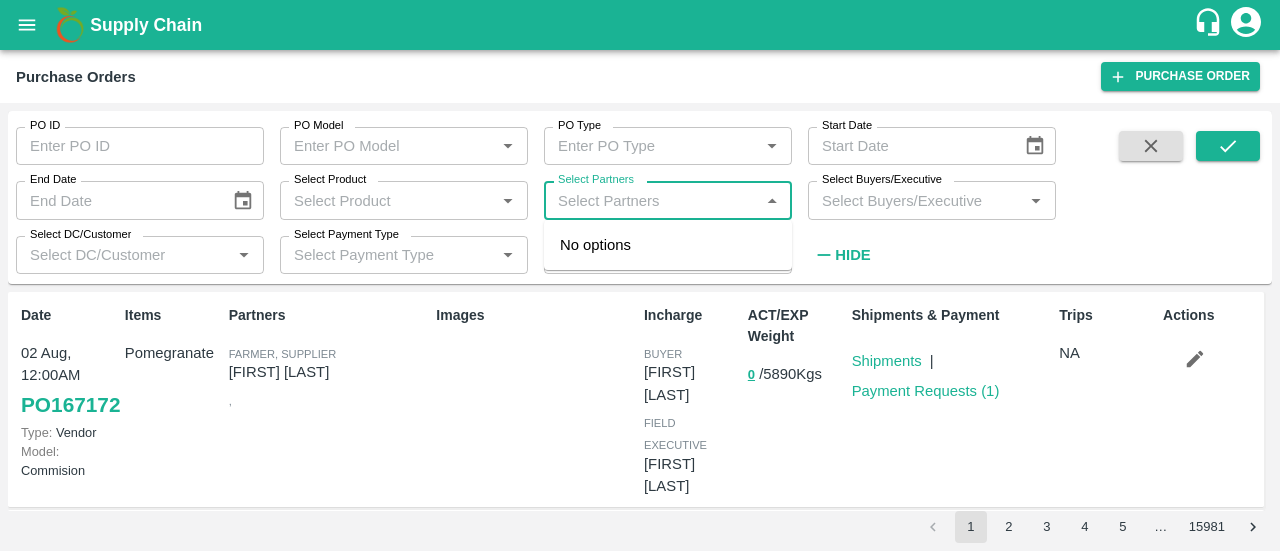 click on "Select Partners" at bounding box center (651, 200) 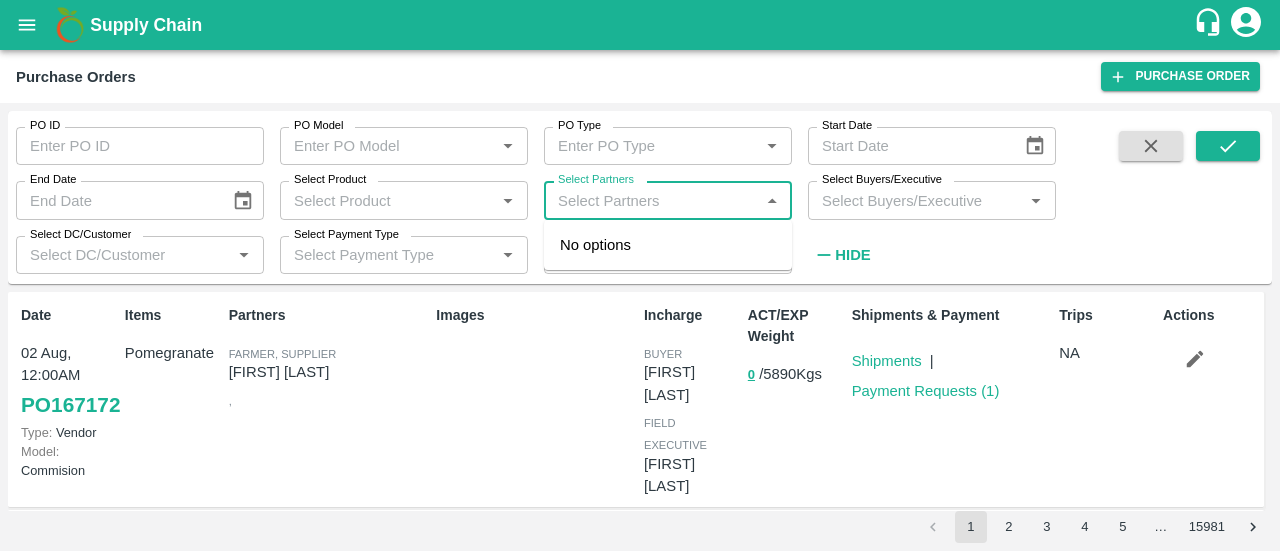 click on "Select Partners" at bounding box center (651, 200) 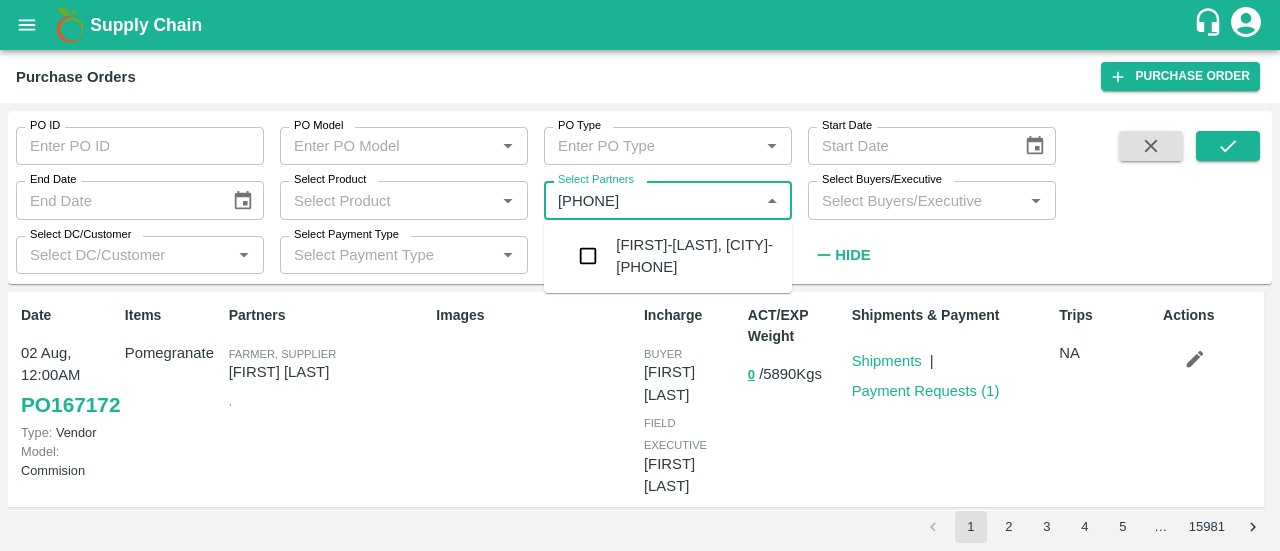 type on "[PHONE]" 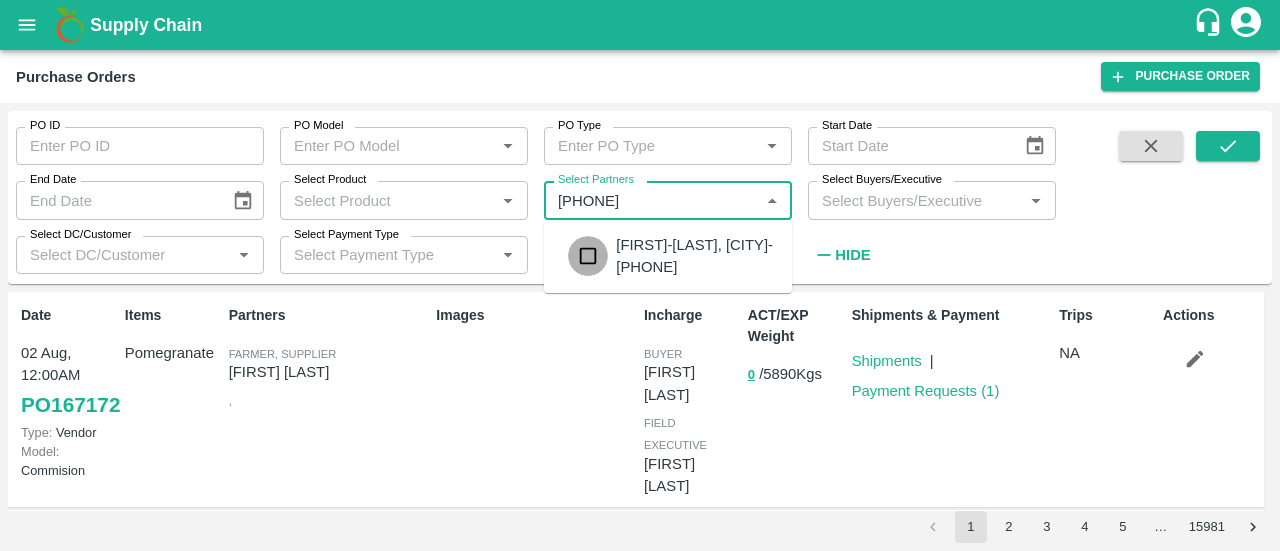 click at bounding box center (588, 256) 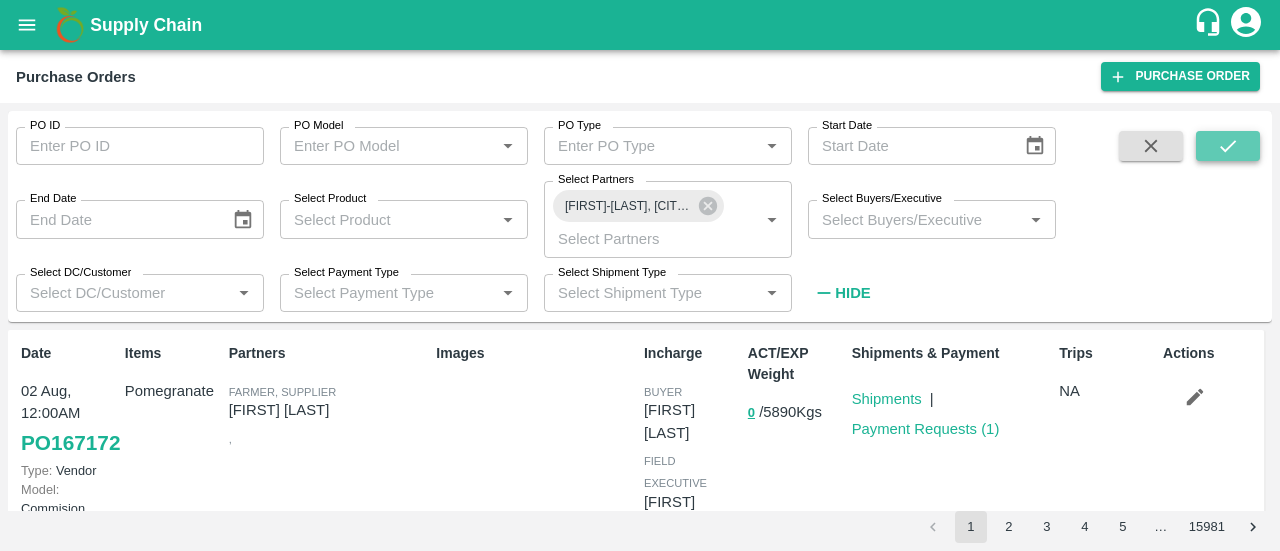 click 